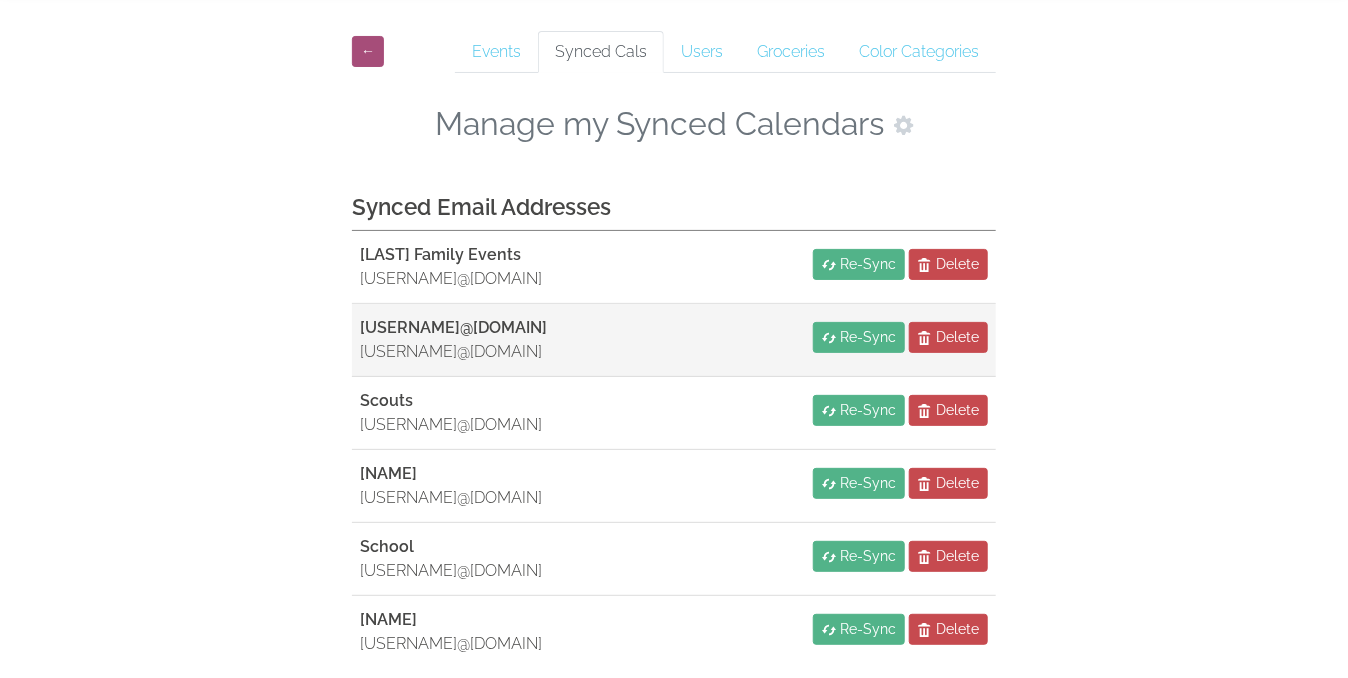 scroll, scrollTop: 141, scrollLeft: 0, axis: vertical 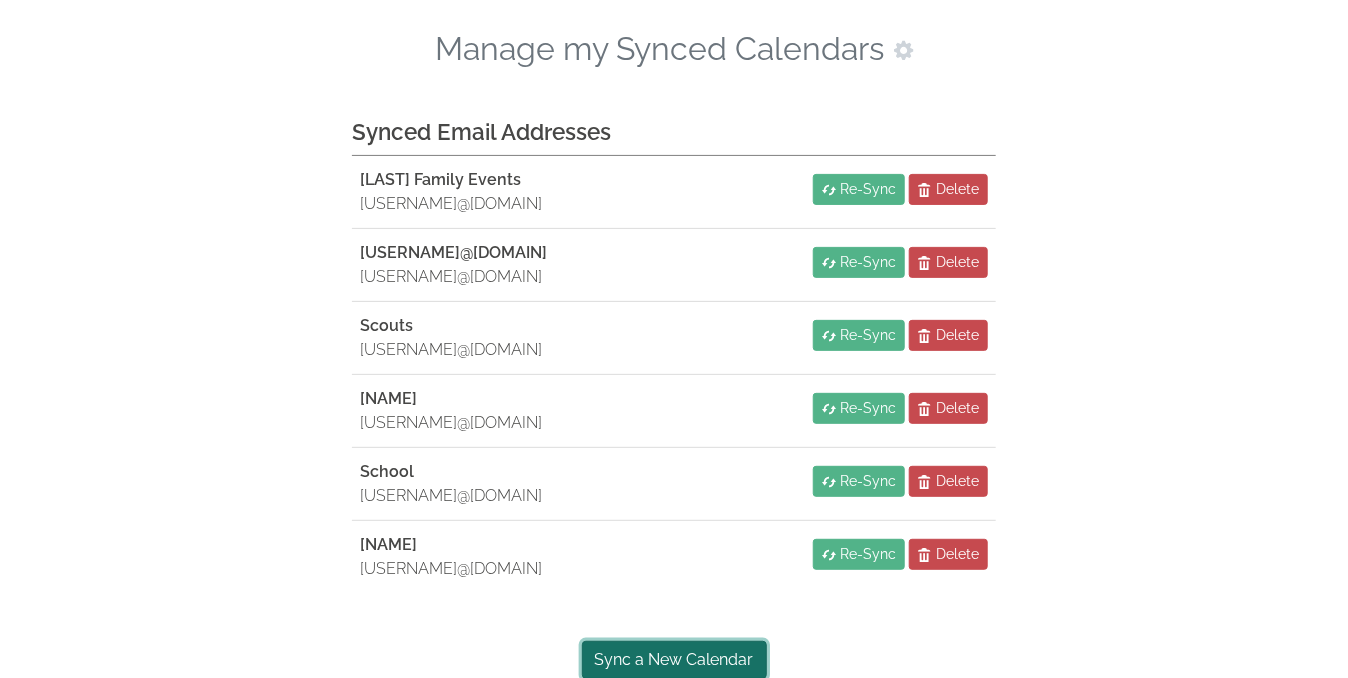 click on "Sync a New Calendar" at bounding box center (674, 660) 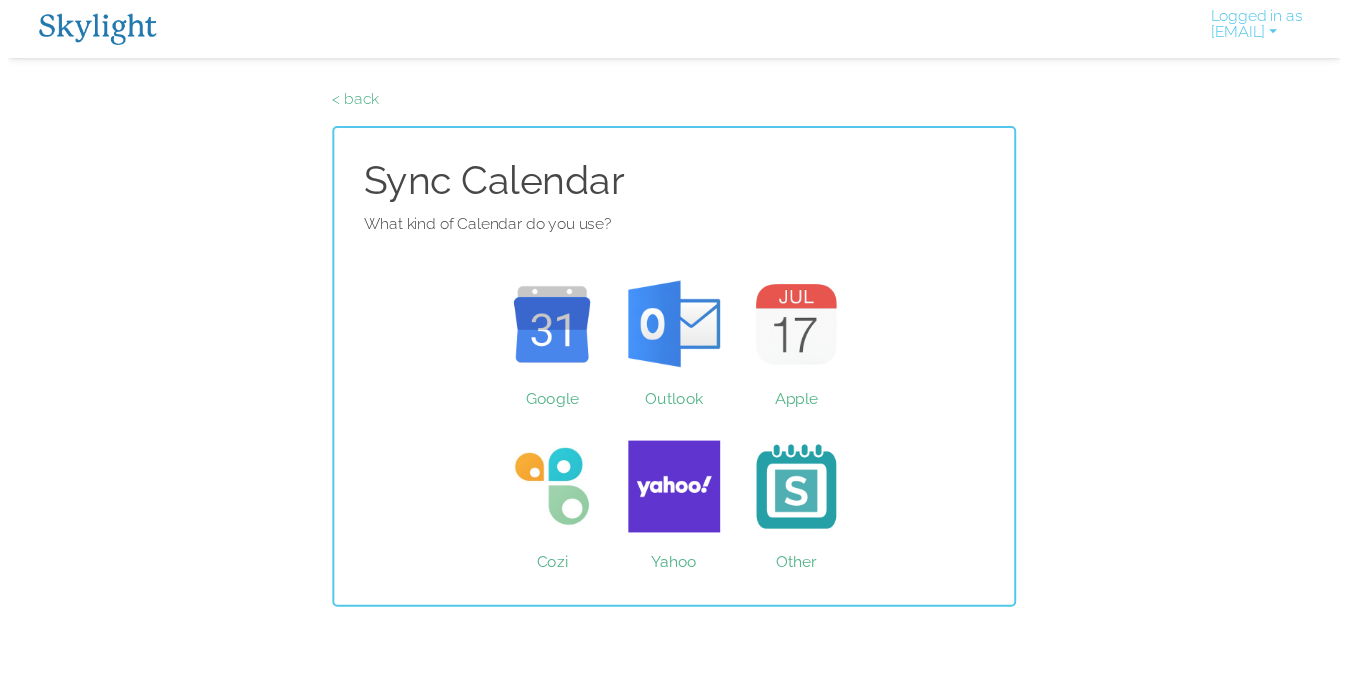 scroll, scrollTop: 0, scrollLeft: 0, axis: both 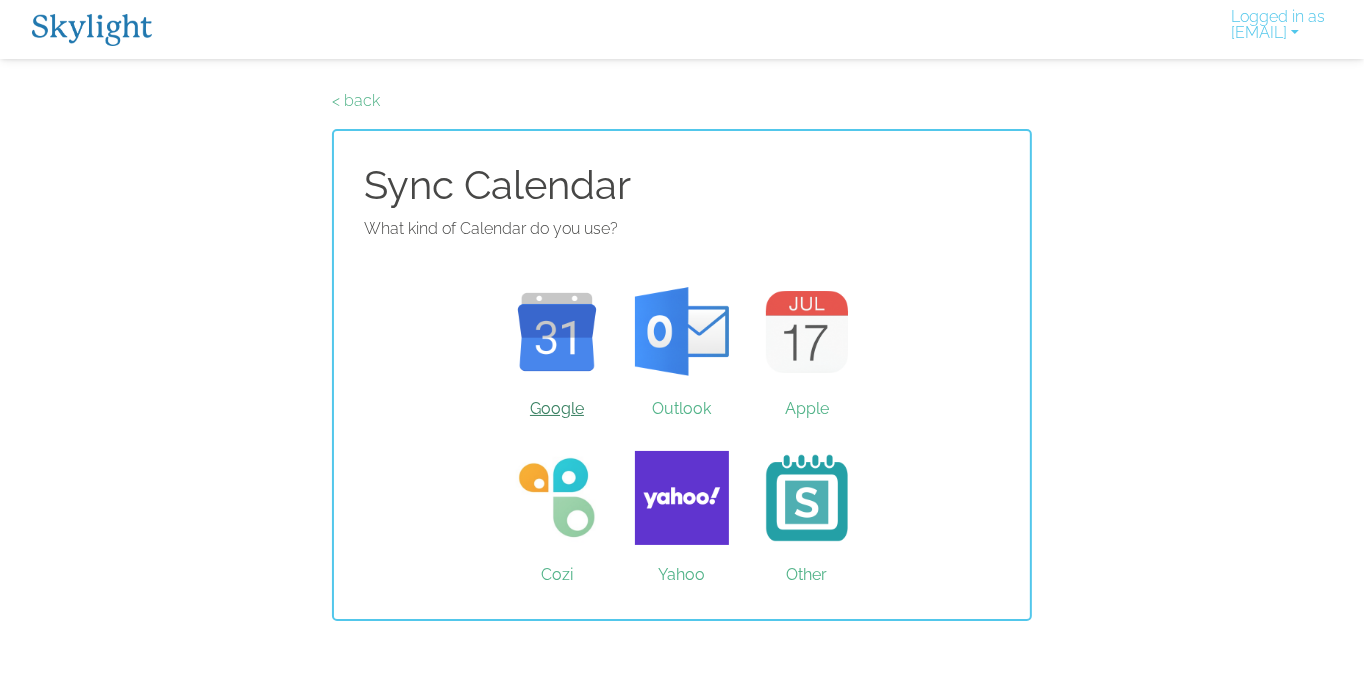 click on "Google" at bounding box center [557, 332] 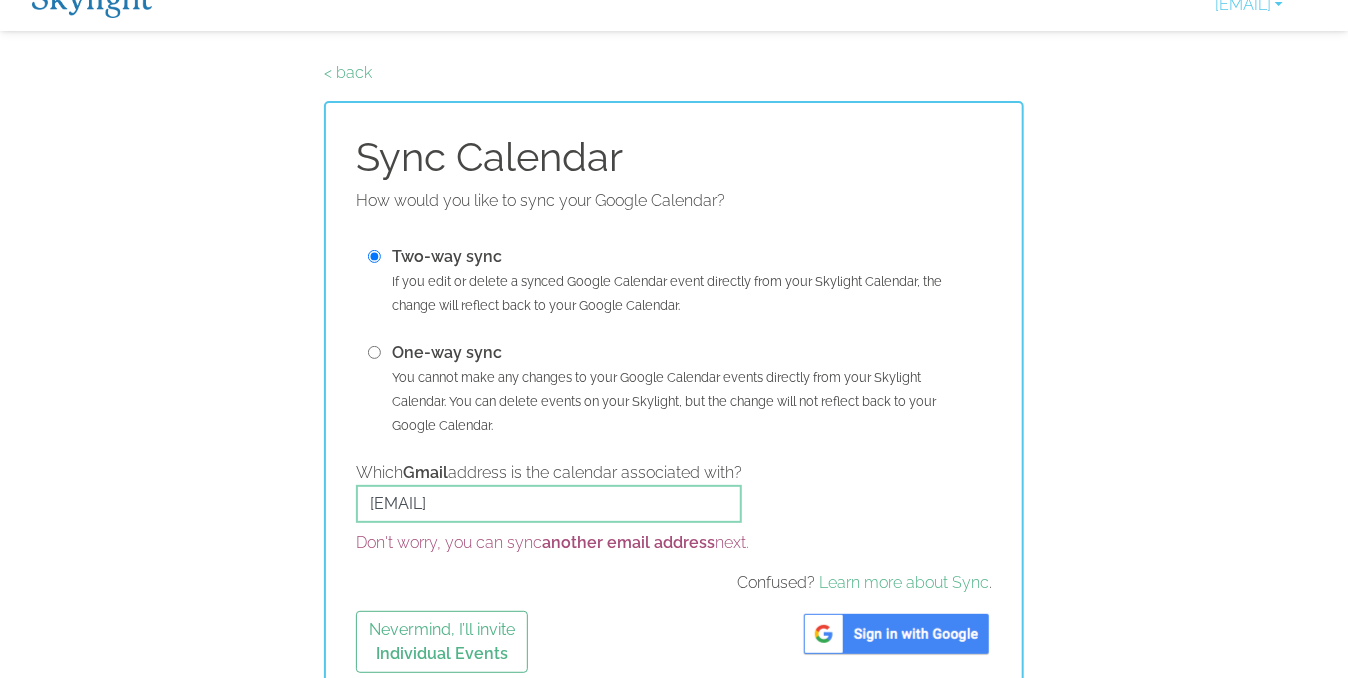 scroll, scrollTop: 51, scrollLeft: 0, axis: vertical 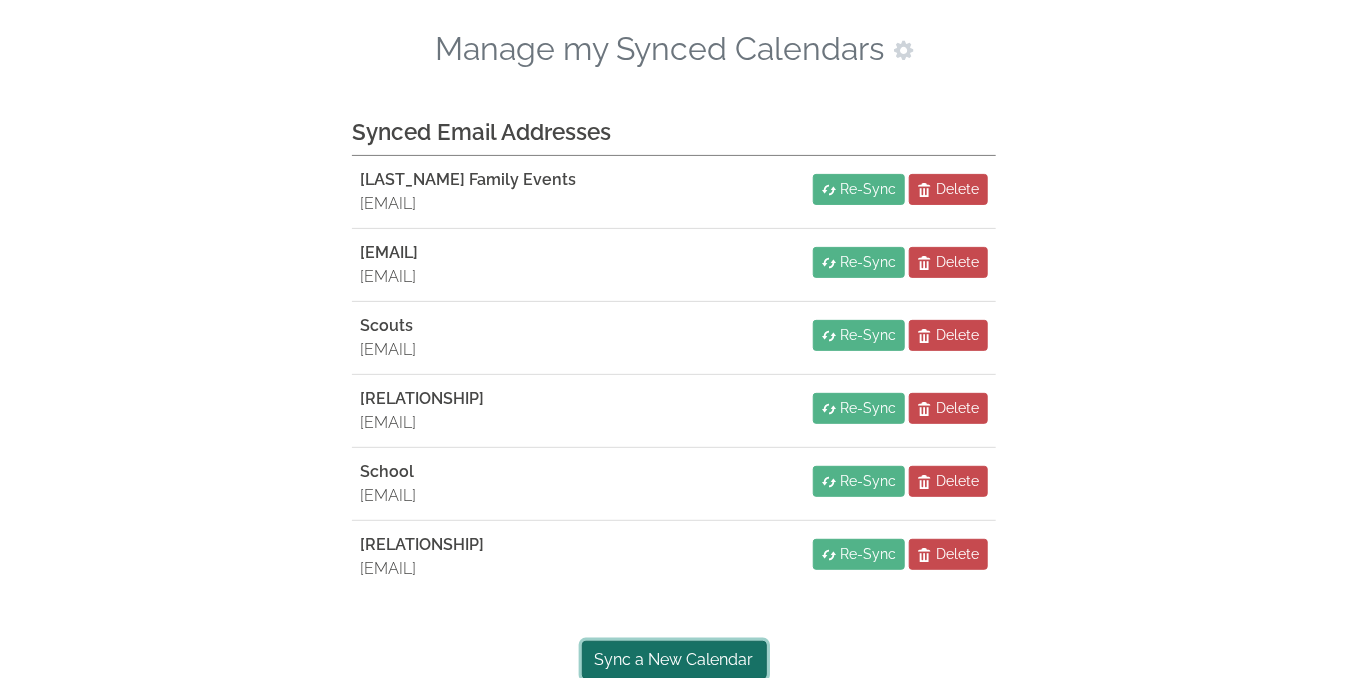 click on "Sync a New Calendar" at bounding box center (674, 660) 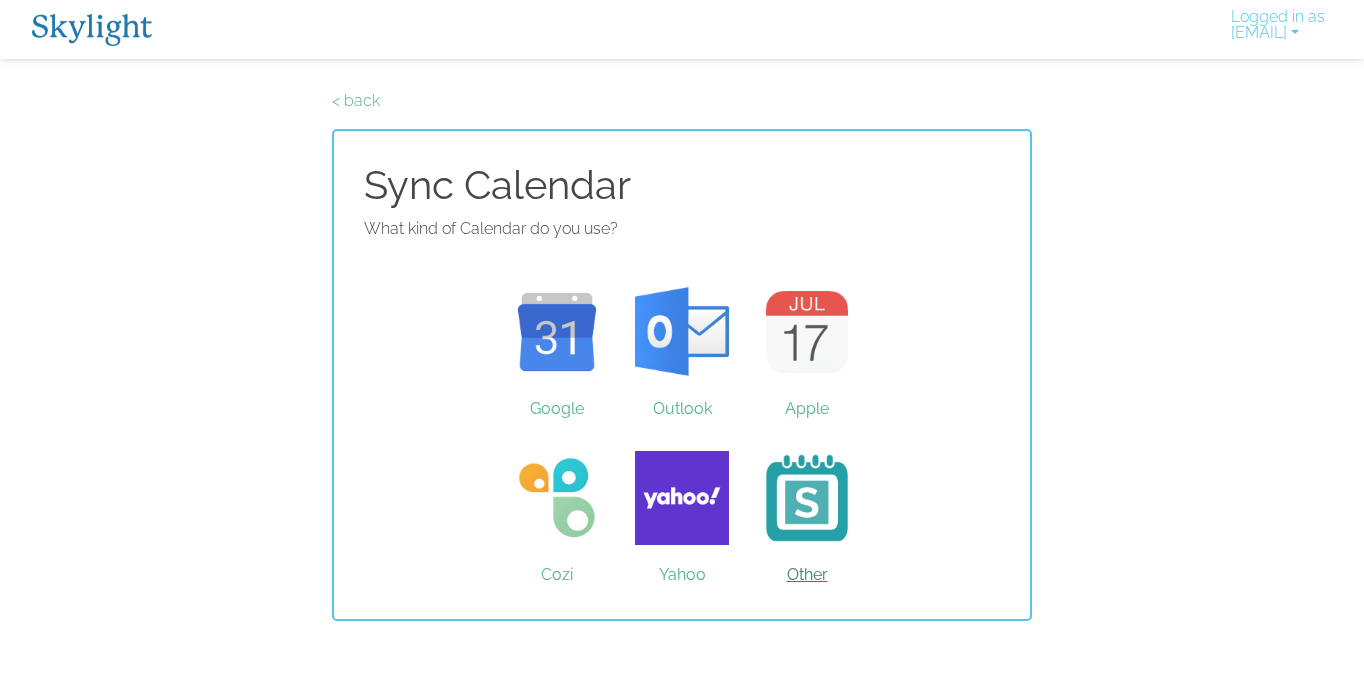 scroll, scrollTop: 0, scrollLeft: 0, axis: both 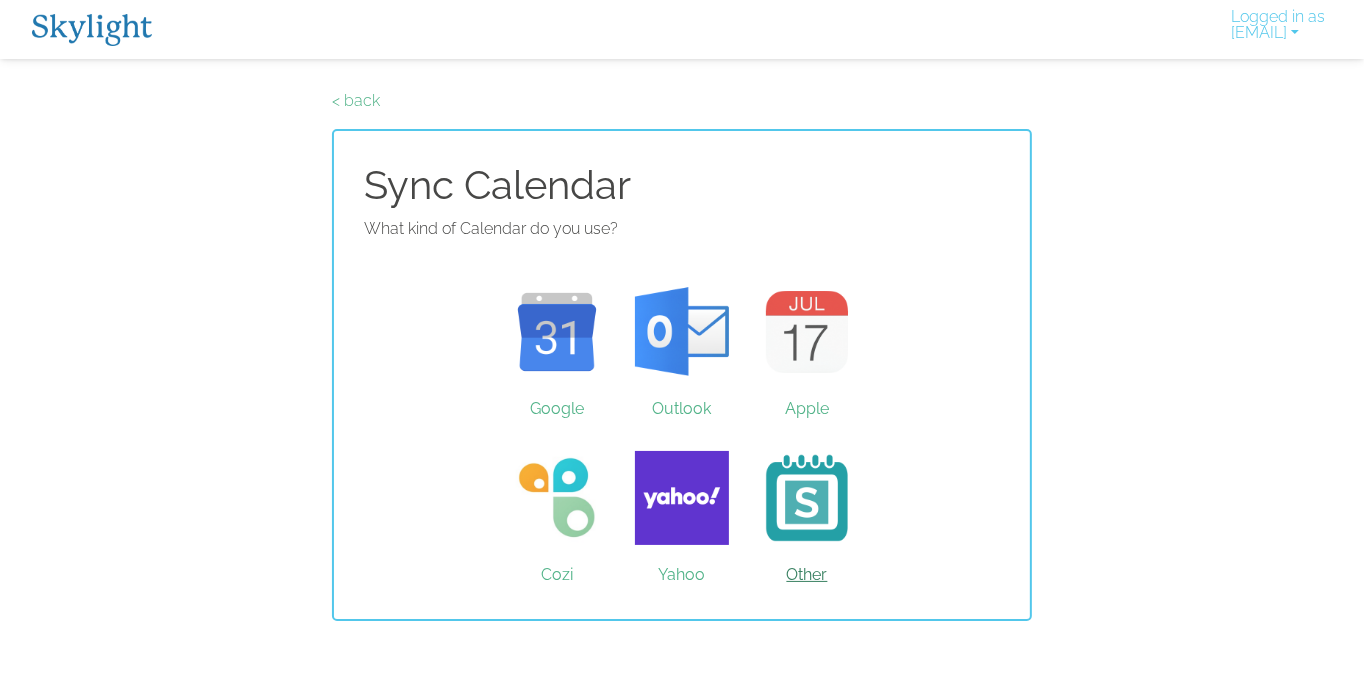 click on "Other" at bounding box center (807, 498) 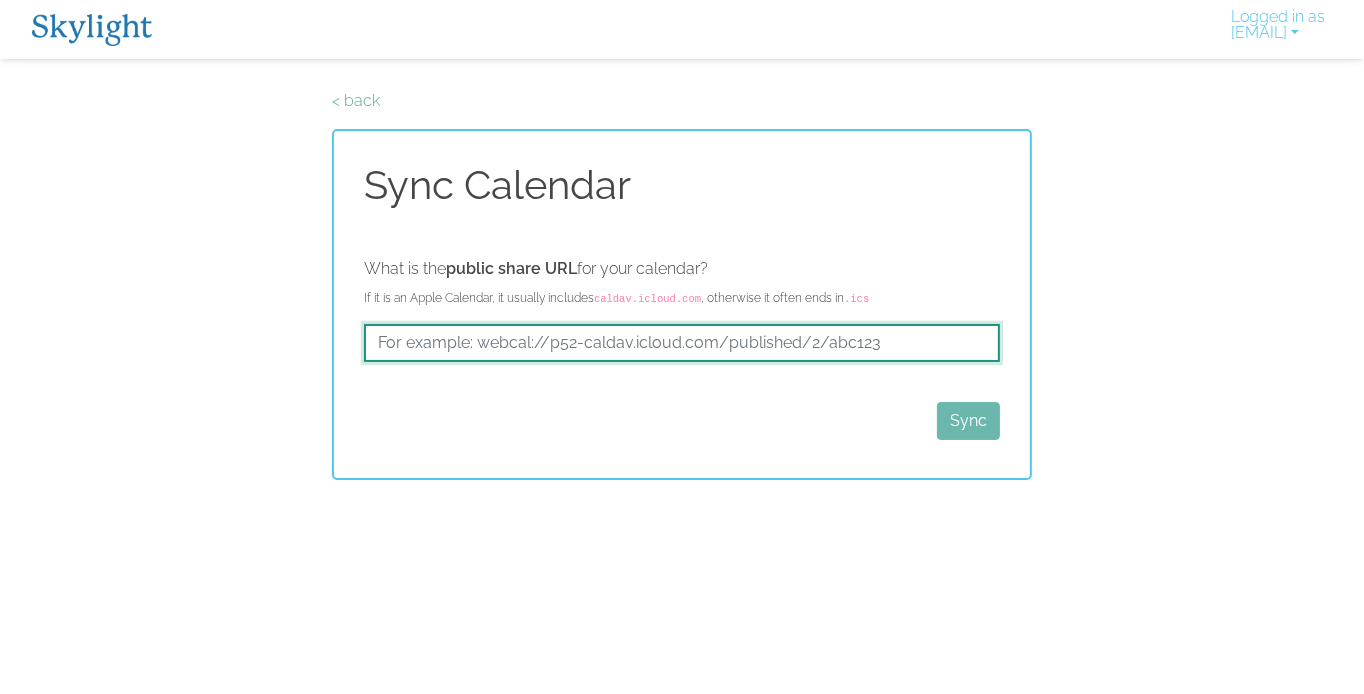 click at bounding box center [682, 343] 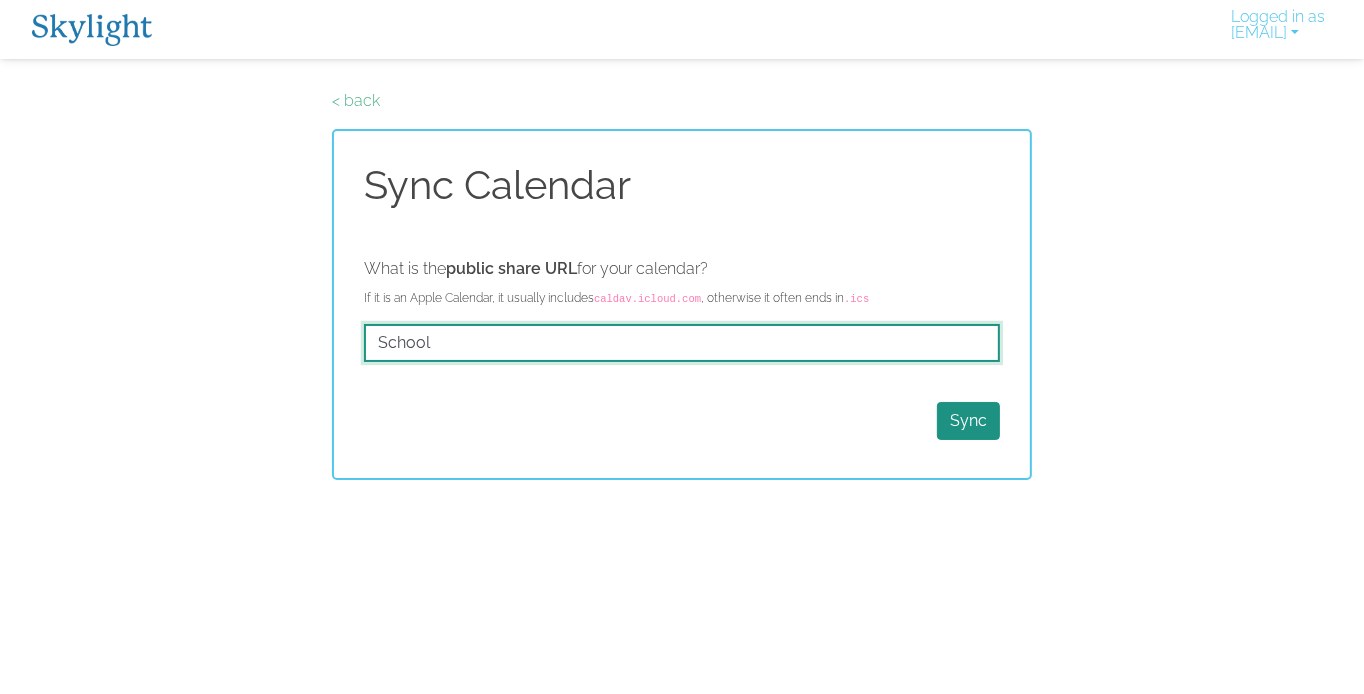 drag, startPoint x: 461, startPoint y: 341, endPoint x: 303, endPoint y: 326, distance: 158.71043 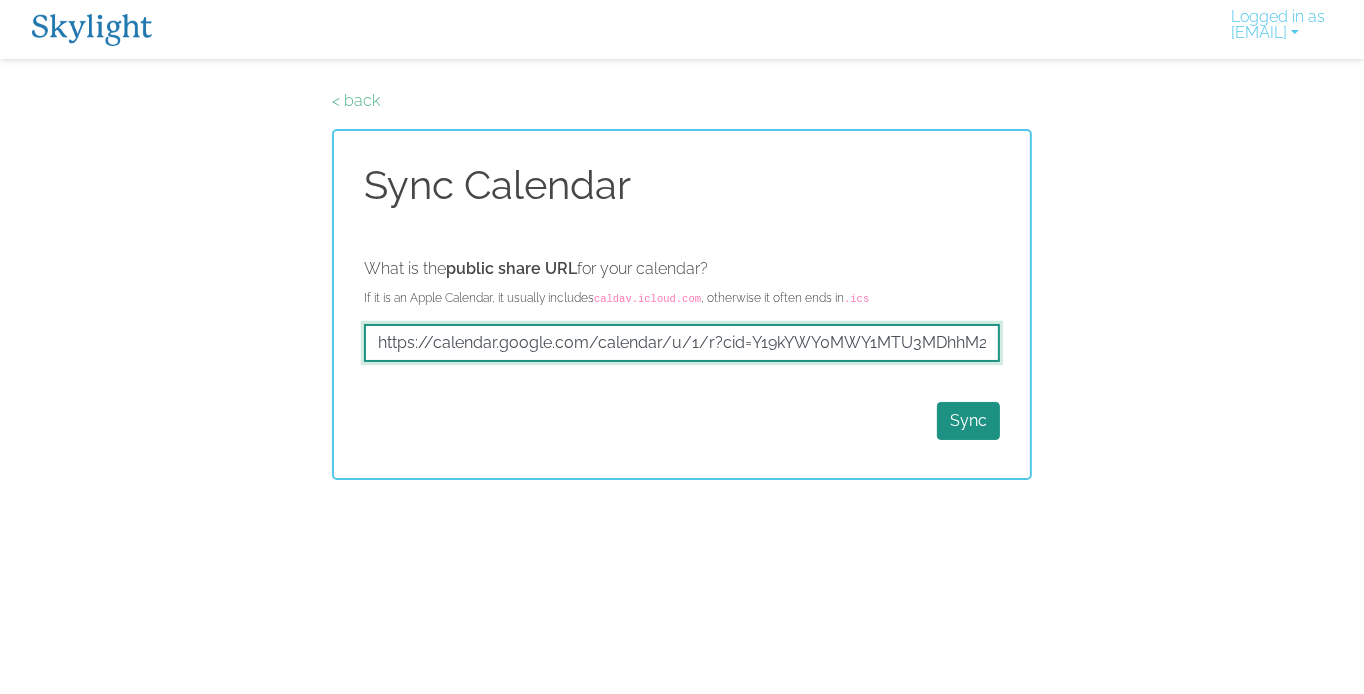 scroll, scrollTop: 0, scrollLeft: 936, axis: horizontal 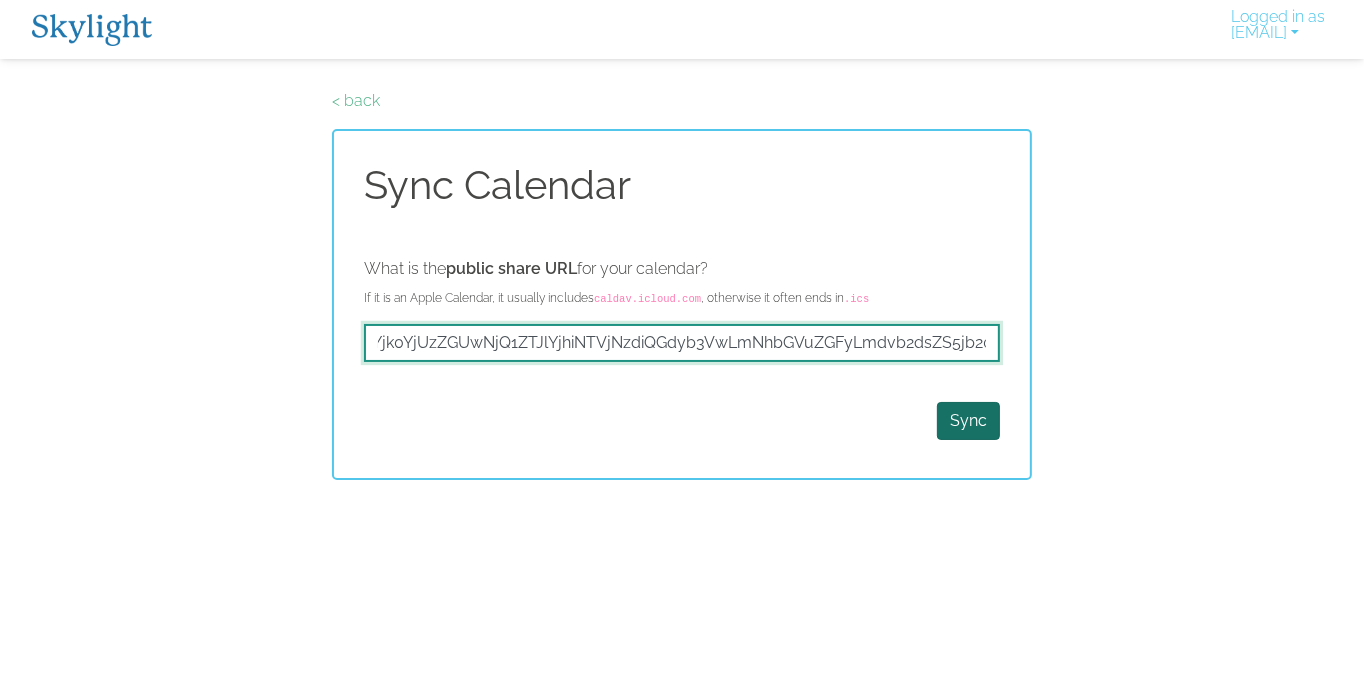 type on "https://calendar.google.com/calendar/u/1/r?cid=Y19kYWY0MWY1MTU3MDhhM2M3MjcyODhiYTdlNzExMTVjZTBhODNiZTJmYjk0YjUzZGUwNjQ1ZTJlYjhiNTVjNzdiQGdyb3VwLmNhbGVuZGFyLmdvb2dsZS5jb20" 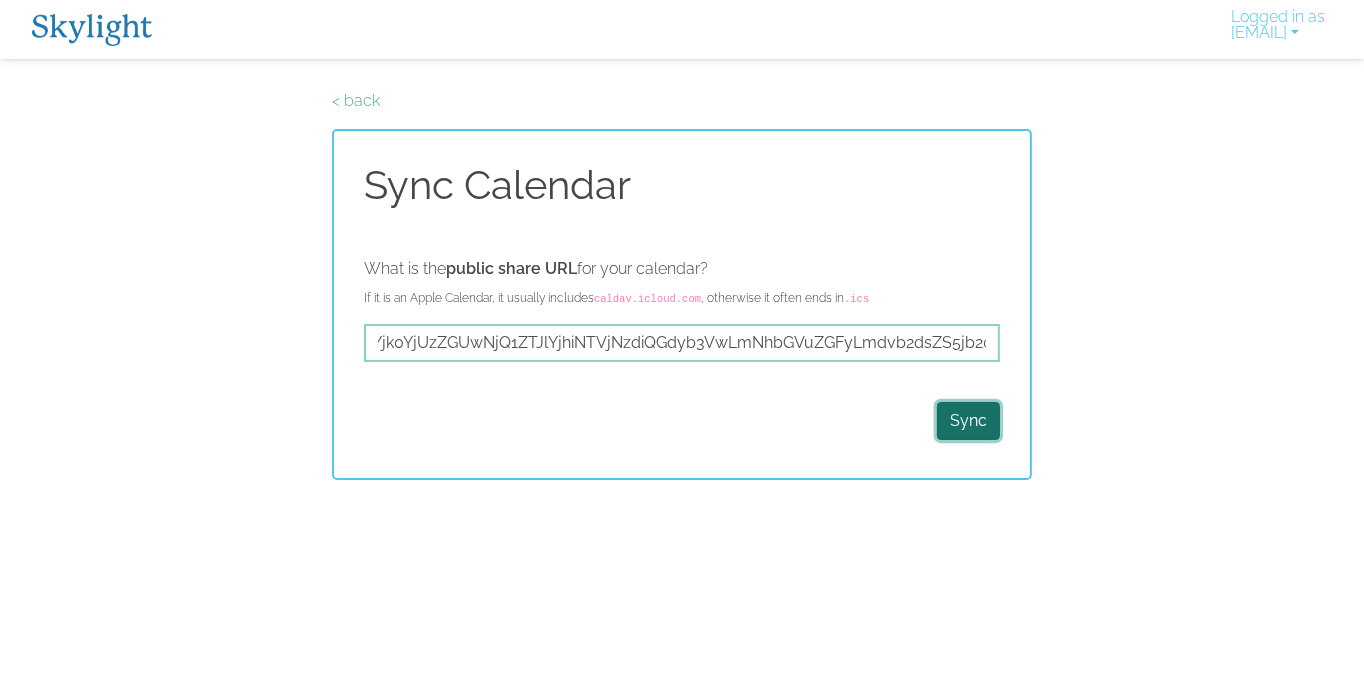 click on "Sync" at bounding box center (968, 421) 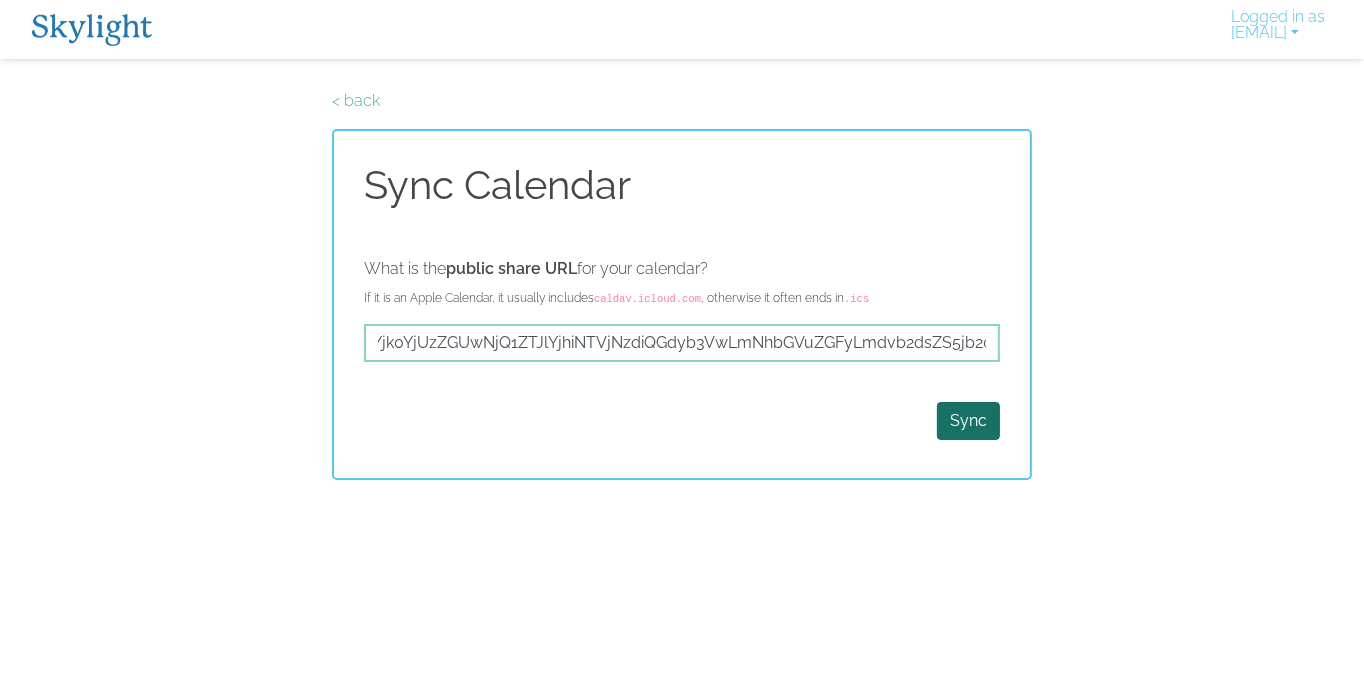 scroll, scrollTop: 0, scrollLeft: 0, axis: both 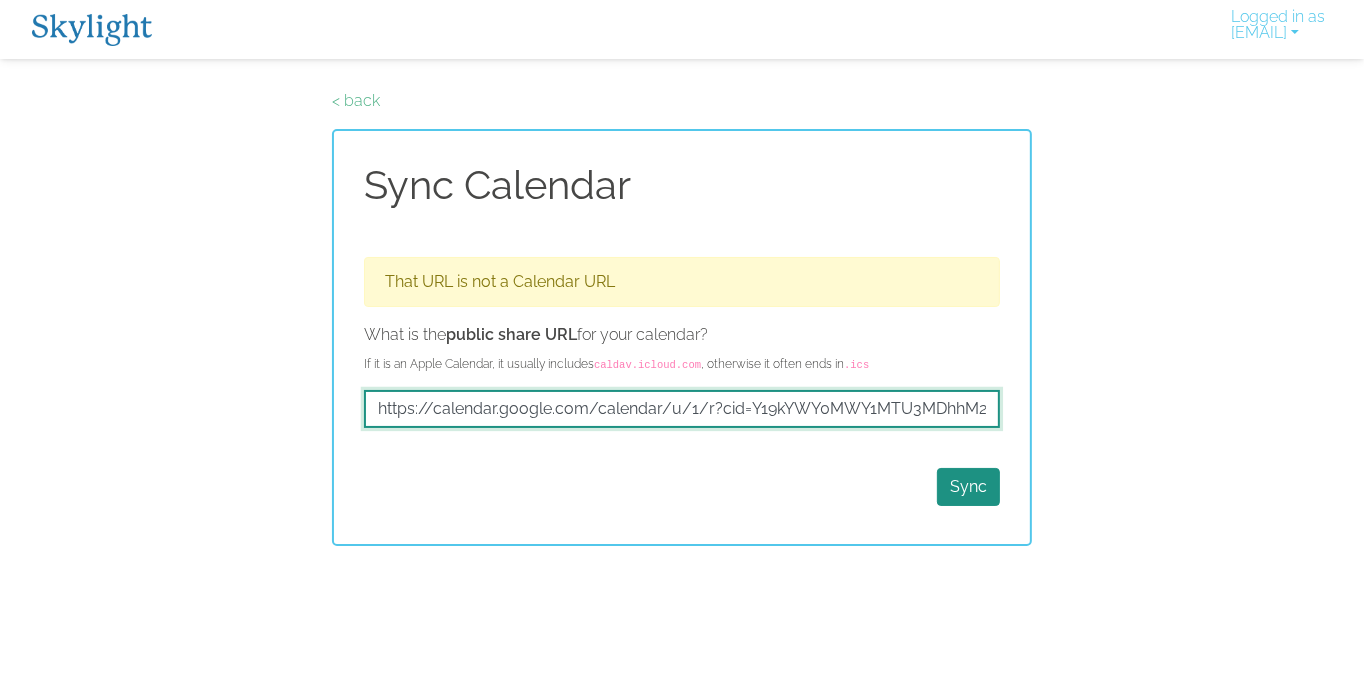 click on "https://calendar.google.com/calendar/u/1/r?cid=Y19kYWY0MWY1MTU3MDhhM2M3MjcyODhiYTdlNzExMTVjZTBhODNiZTJmYjk0YjUzZGUwNjQ1ZTJlYjhiNTVjNzdiQGdyb3VwLmNhbGVuZGFyLmdvb2dsZS5jb20" at bounding box center [682, 409] 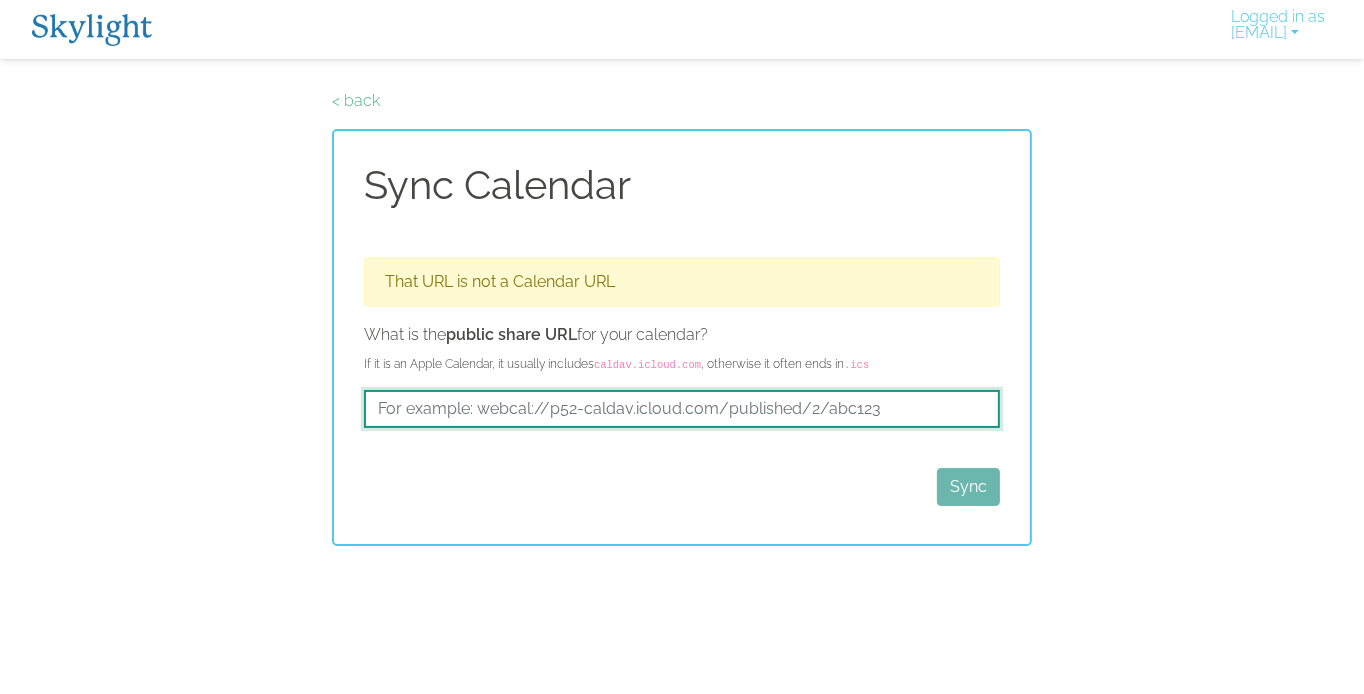 paste on "https://calendar.google.com/calendar/u/0/r" 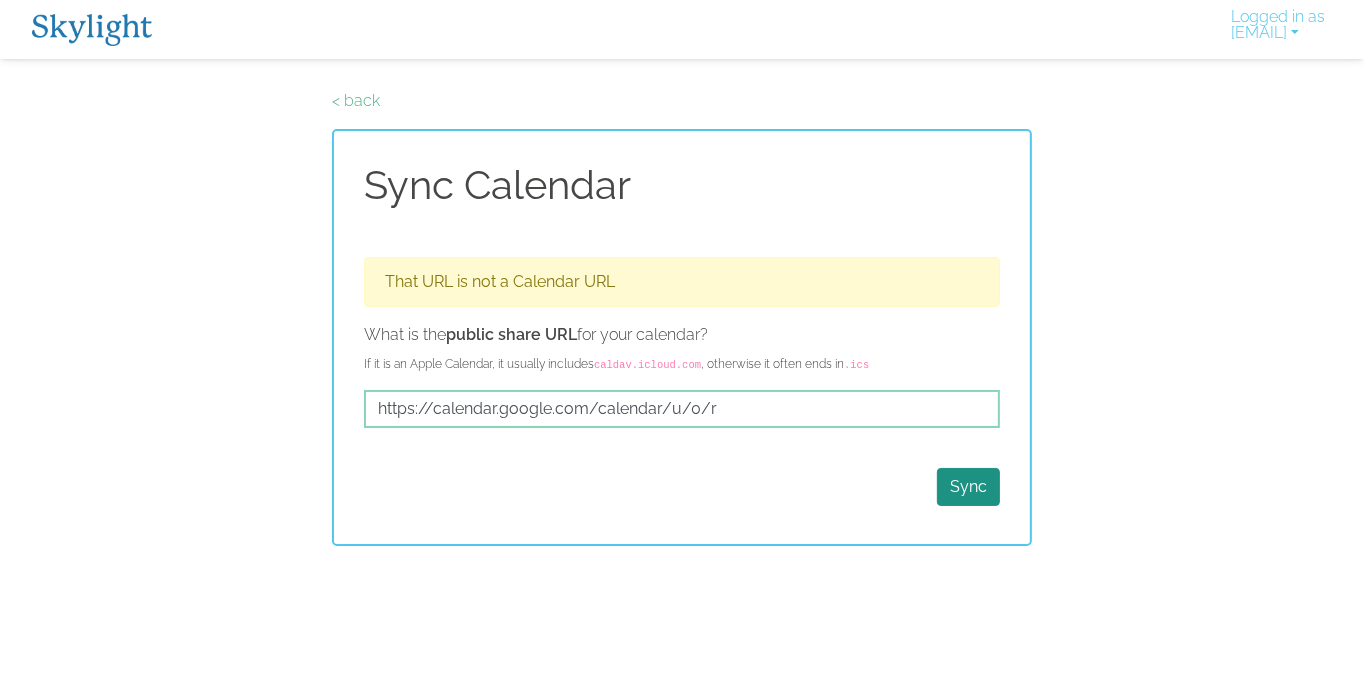 click on "Sync" at bounding box center [682, 487] 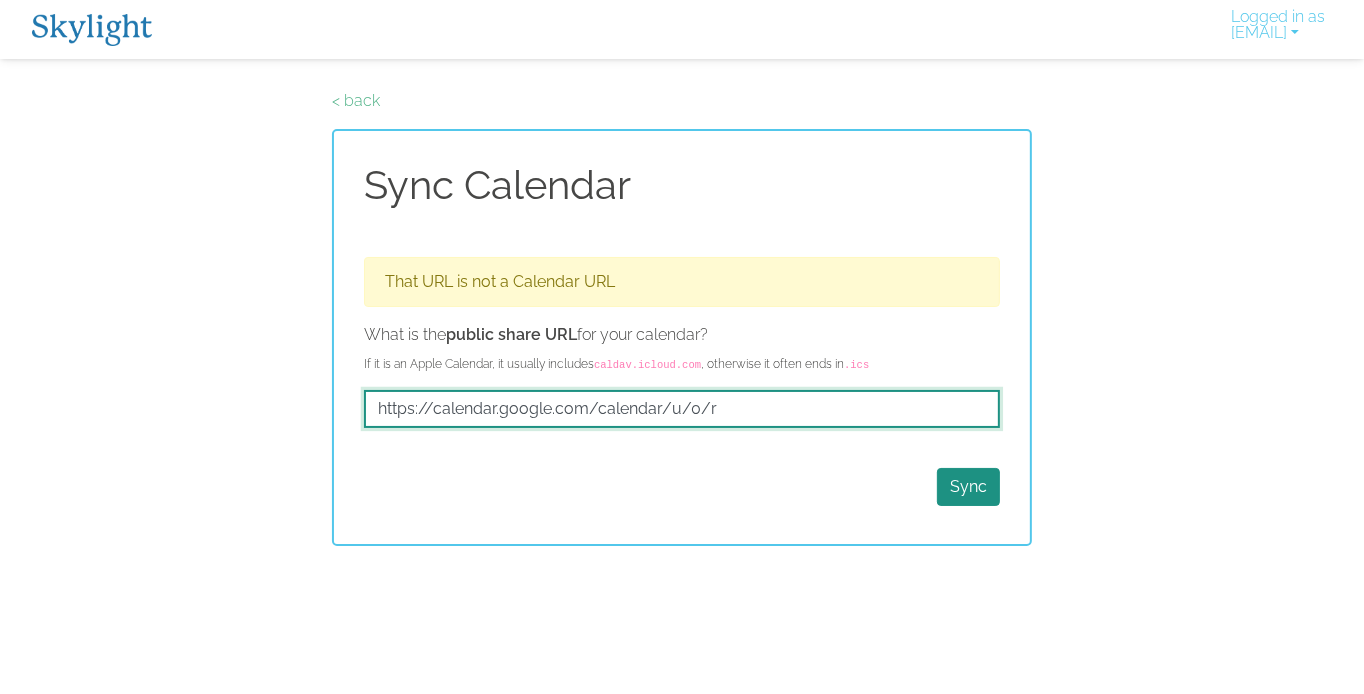 drag, startPoint x: 741, startPoint y: 413, endPoint x: 93, endPoint y: 404, distance: 648.0625 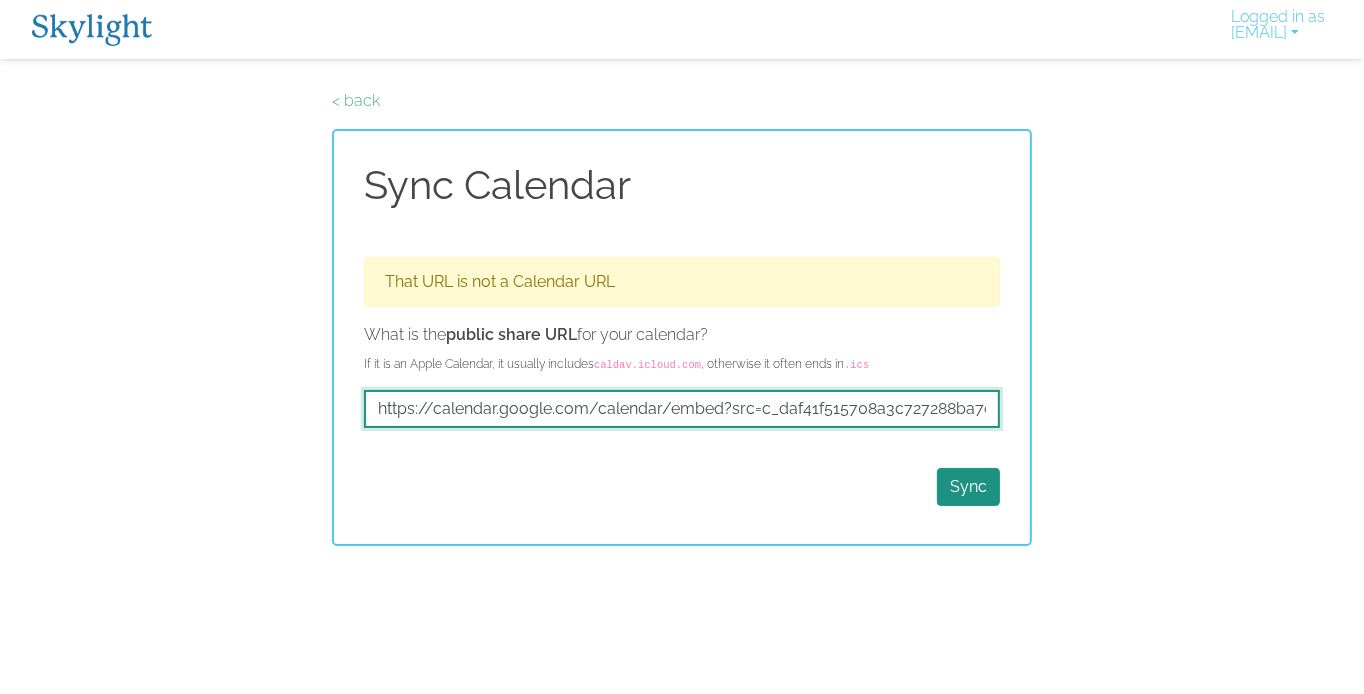 scroll, scrollTop: 0, scrollLeft: 766, axis: horizontal 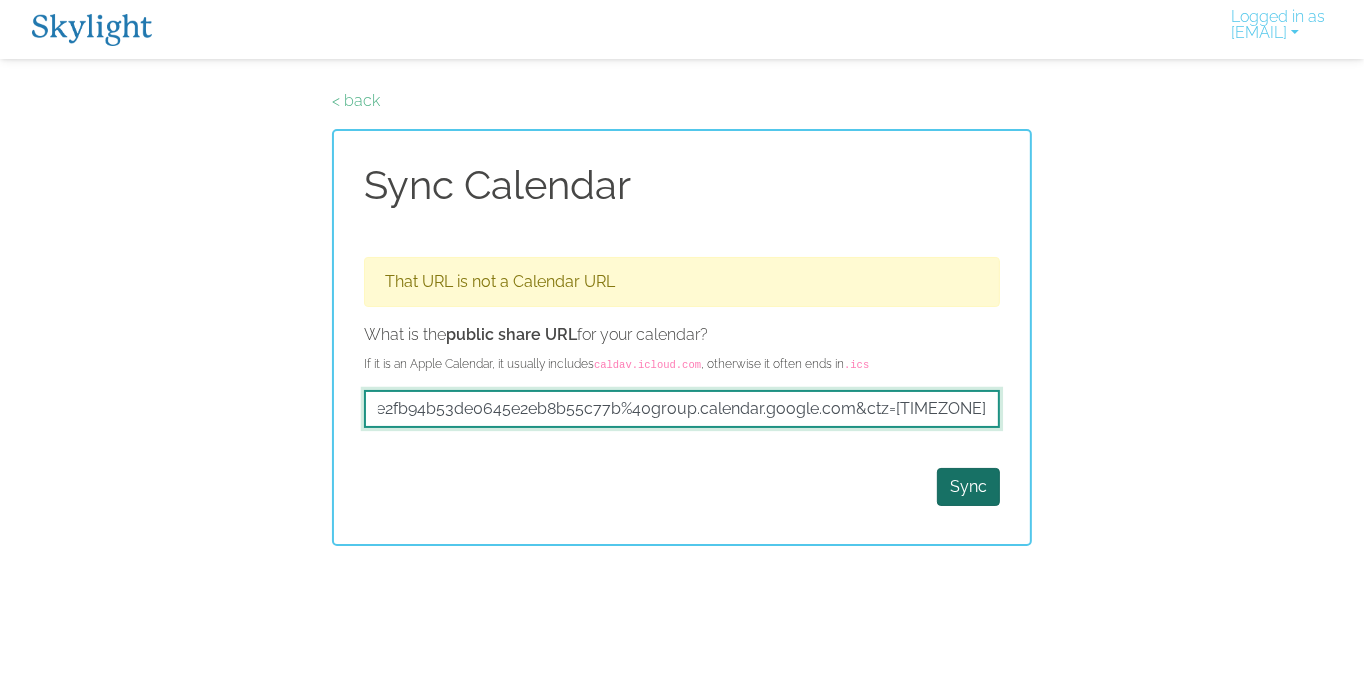 type on "https://calendar.google.com/calendar/embed?src=c_daf41f515708a3c727288ba7e71115ce0a83be2fb94b53de0645e2eb8b55c77b%40group.calendar.google.com&ctz=America%2FChicago" 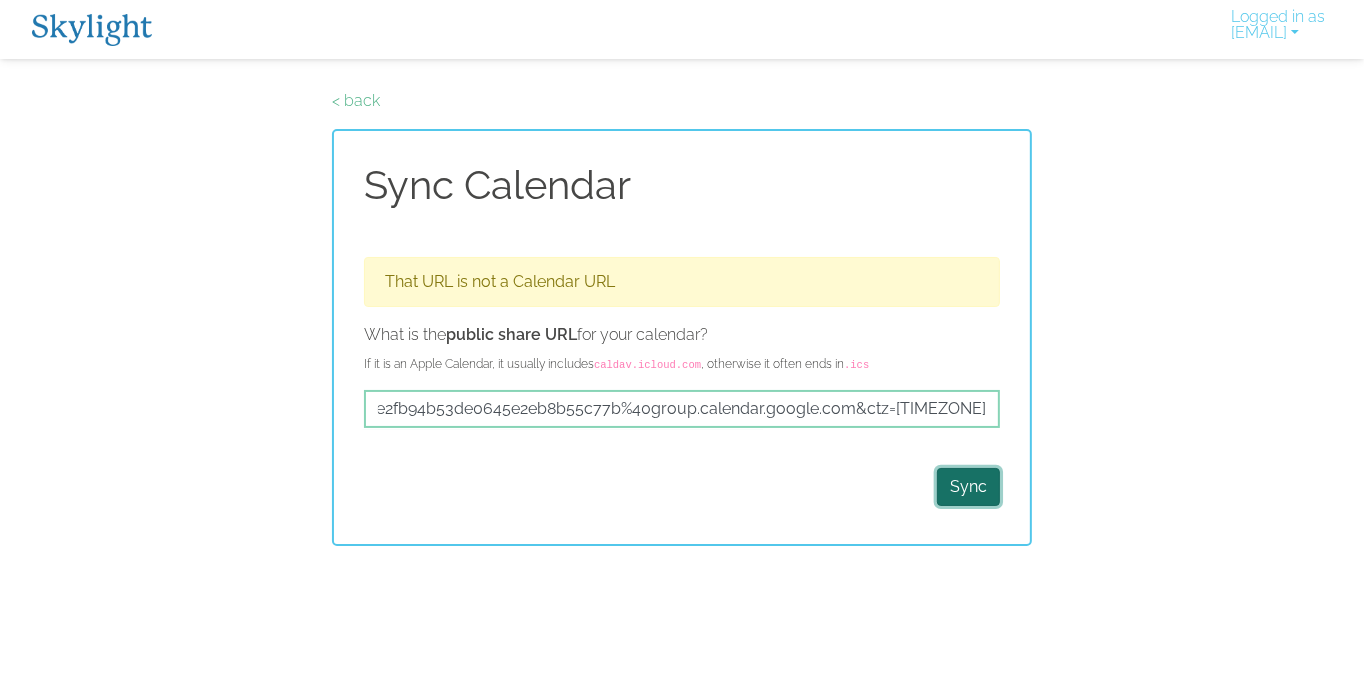 click on "Sync" at bounding box center [968, 487] 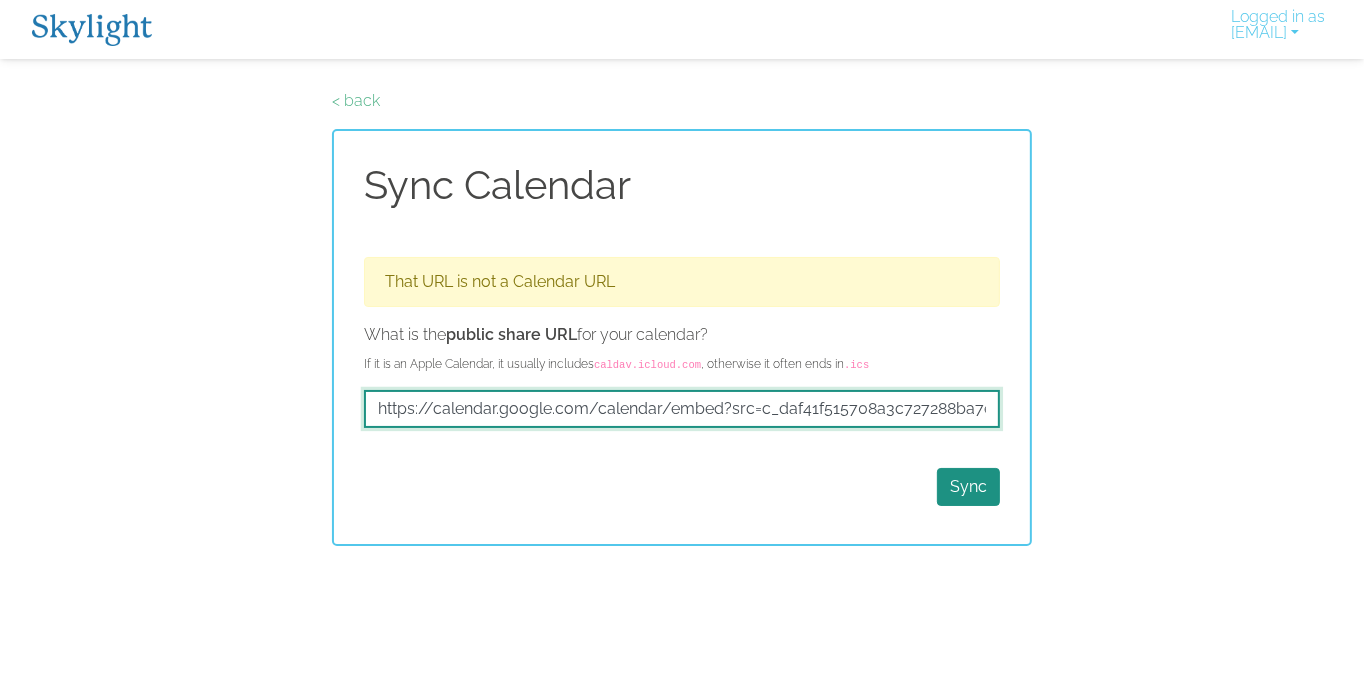 click on "https://calendar.google.com/calendar/embed?src=c_daf41f515708a3c727288ba7e71115ce0a83be2fb94b53de0645e2eb8b55c77b%40group.calendar.google.com&ctz=America%2FChicago" at bounding box center [682, 409] 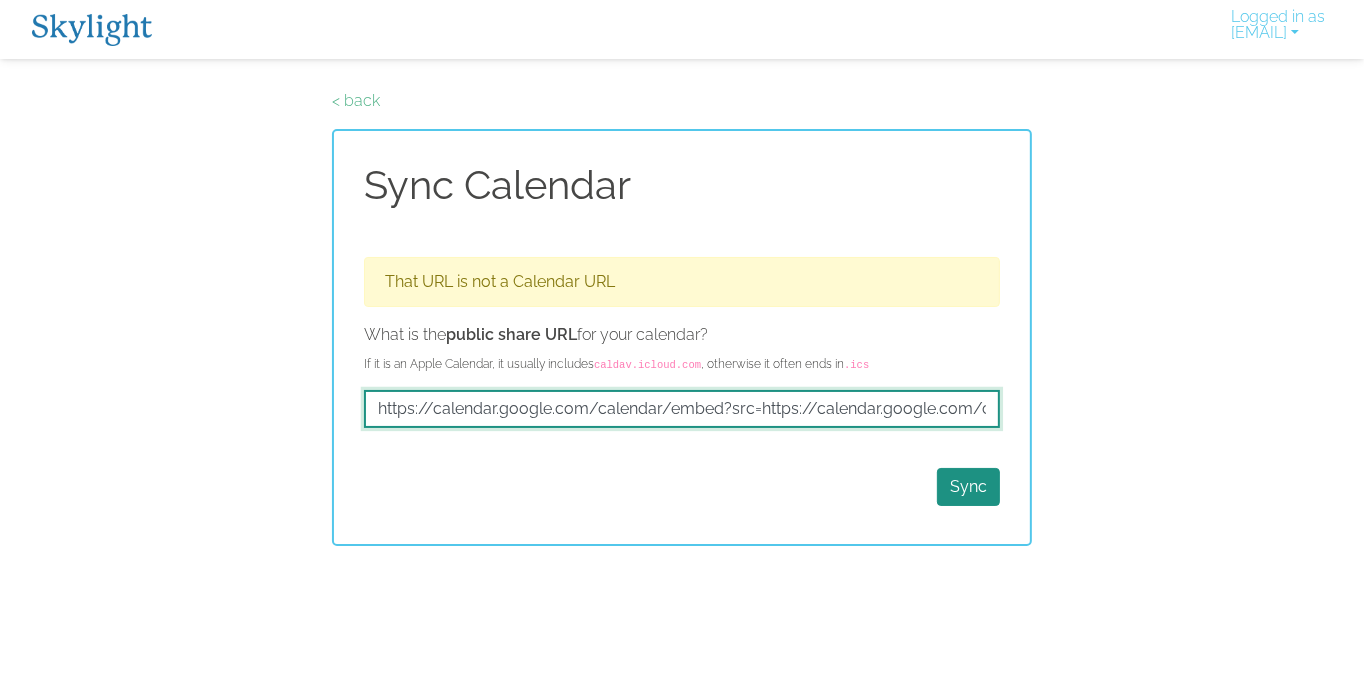 scroll, scrollTop: 0, scrollLeft: 1029, axis: horizontal 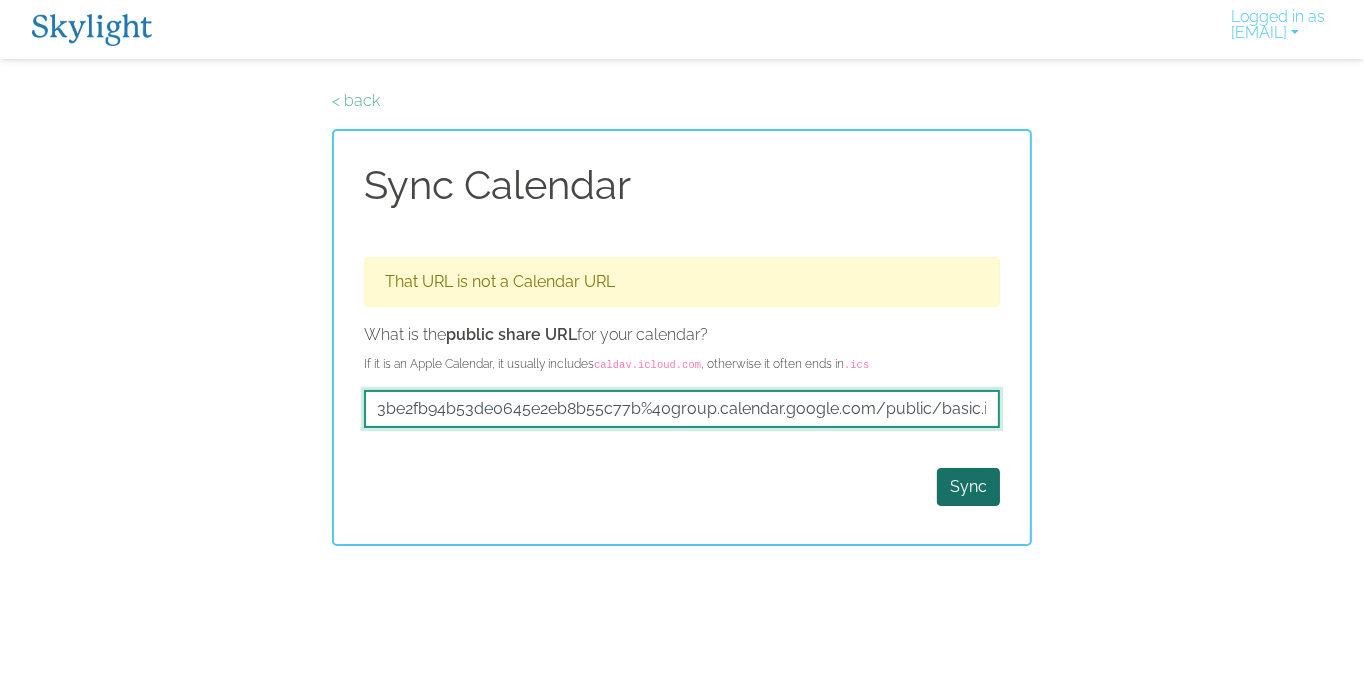 type on "https://calendar.google.com/calendar/embed?src=https://calendar.google.com/calendar/ical/c_daf41f515708a3c727288ba7e71115ce0a83be2fb94b53de0645e2eb8b55c77b%40group.calendar.google.com/public/basic.ics%40group.calendar.google.com&ctz=America%2FChicago" 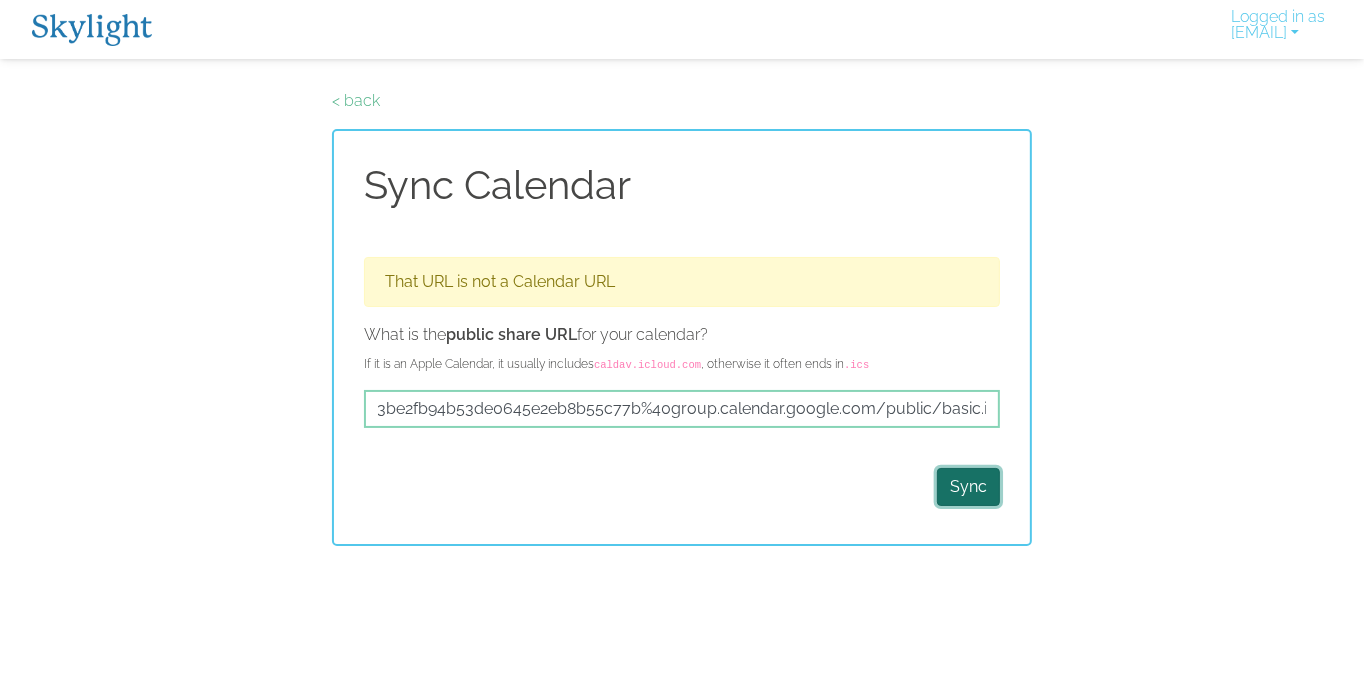 click on "Sync" at bounding box center (968, 487) 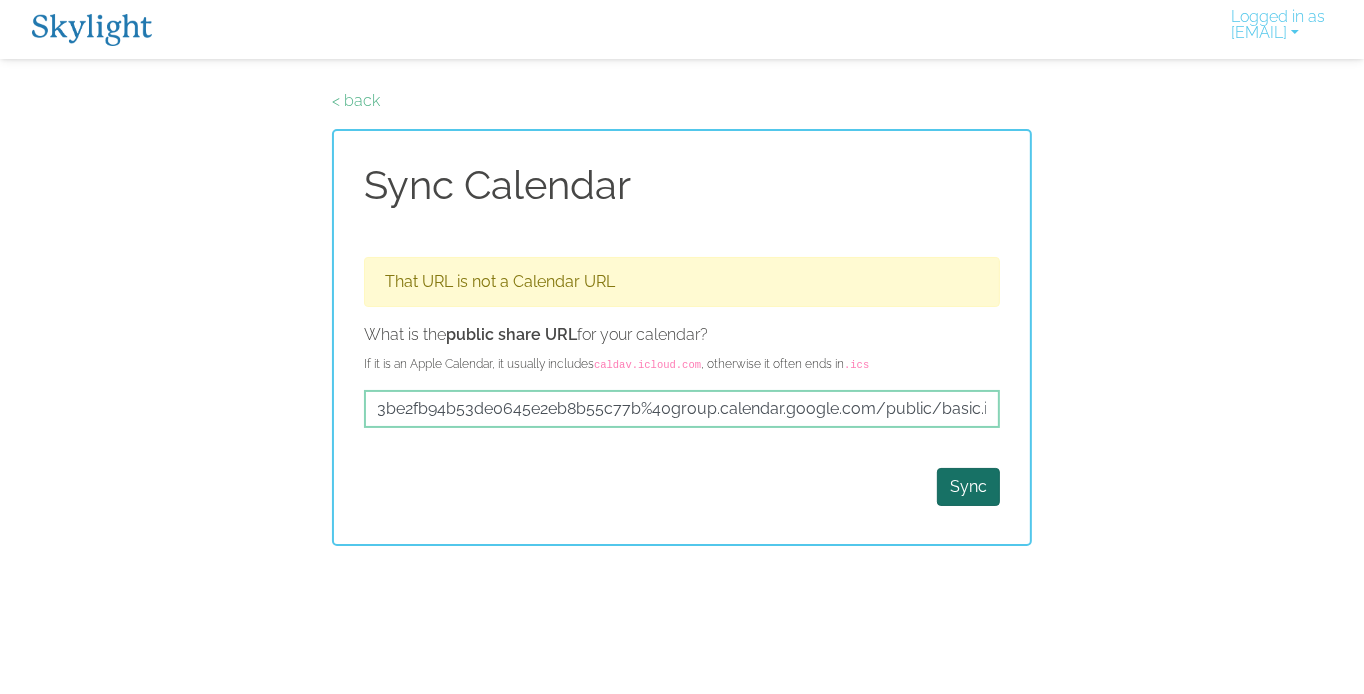 scroll, scrollTop: 0, scrollLeft: 0, axis: both 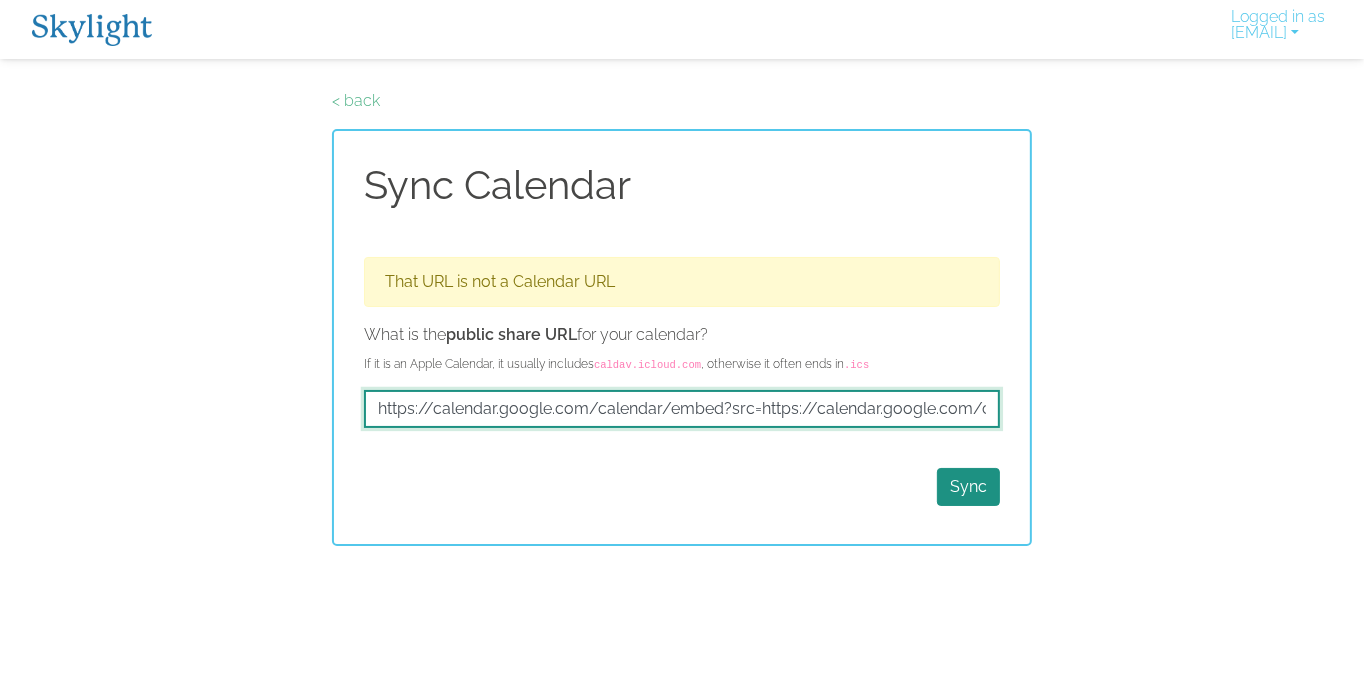 drag, startPoint x: 755, startPoint y: 408, endPoint x: 286, endPoint y: 400, distance: 469.06824 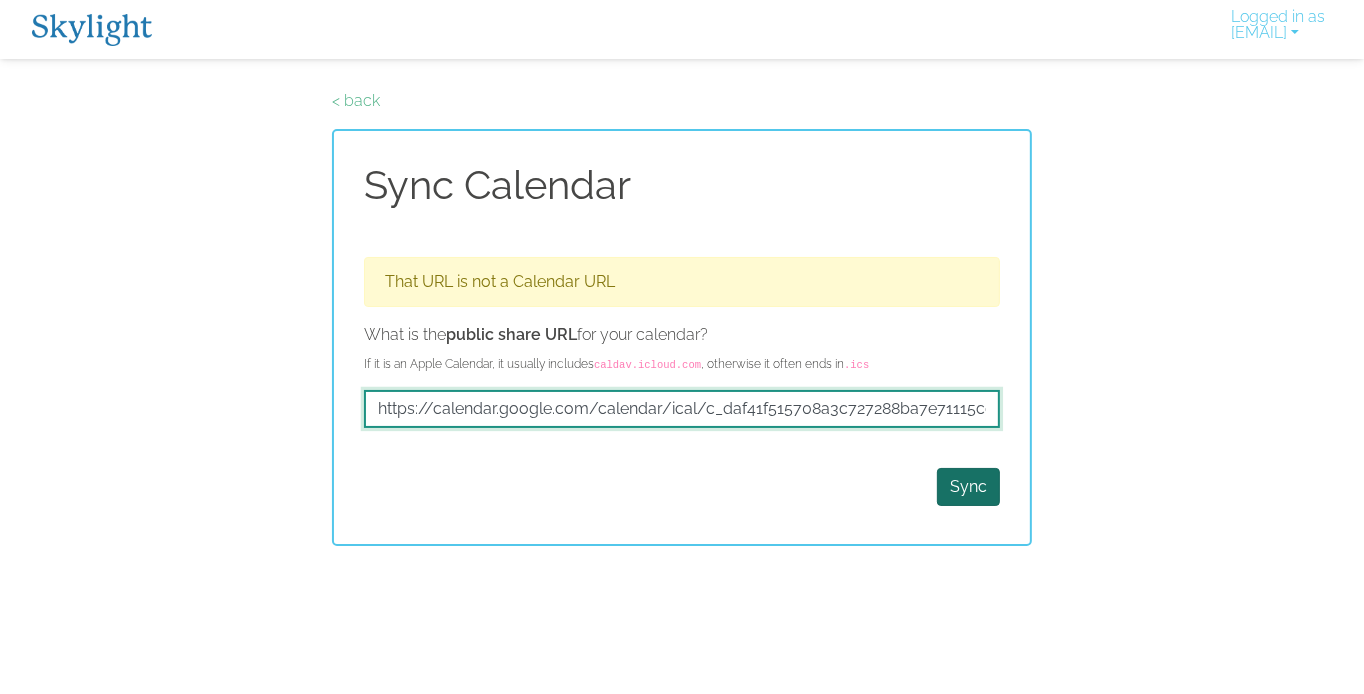 type on "https://calendar.google.com/calendar/ical/c_daf41f515708a3c727288ba7e71115ce0a83be2fb94b53de0645e2eb8b55c77b%40group.calendar.google.com/public/basic.ics%40group.calendar.google.com&ctz=America%2FChicago" 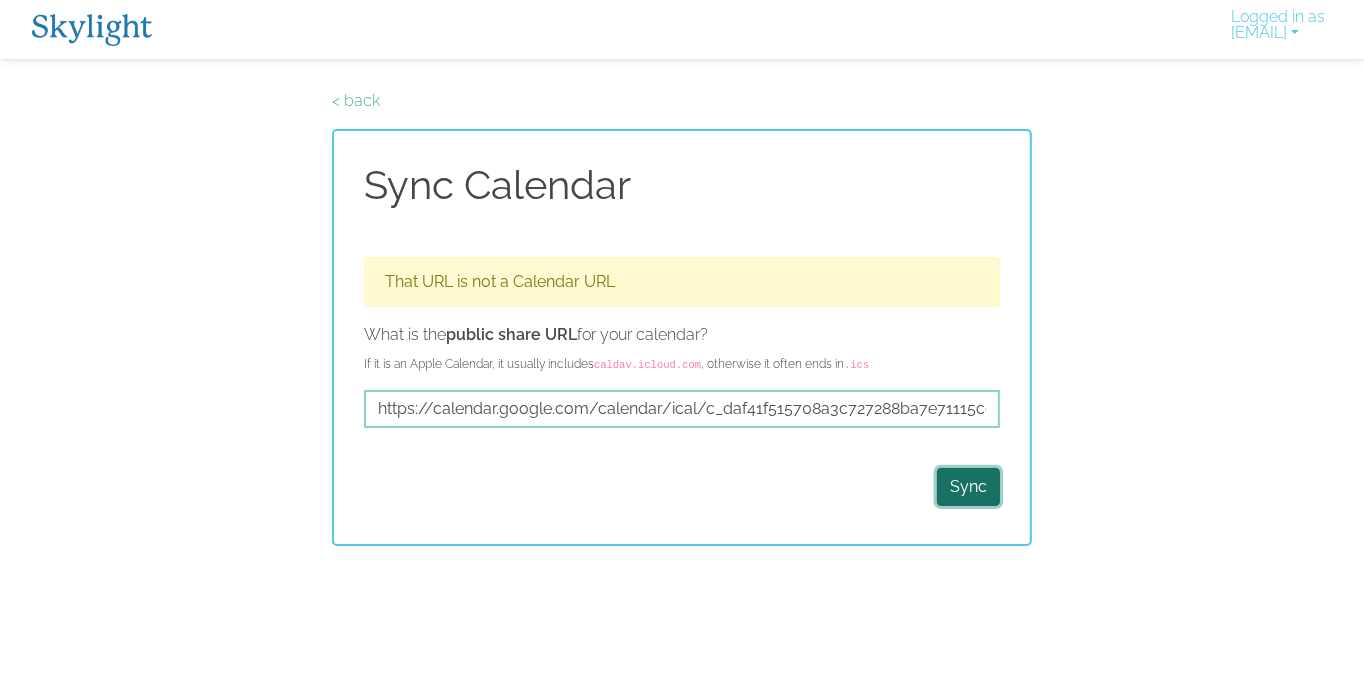 click on "Sync" at bounding box center (968, 487) 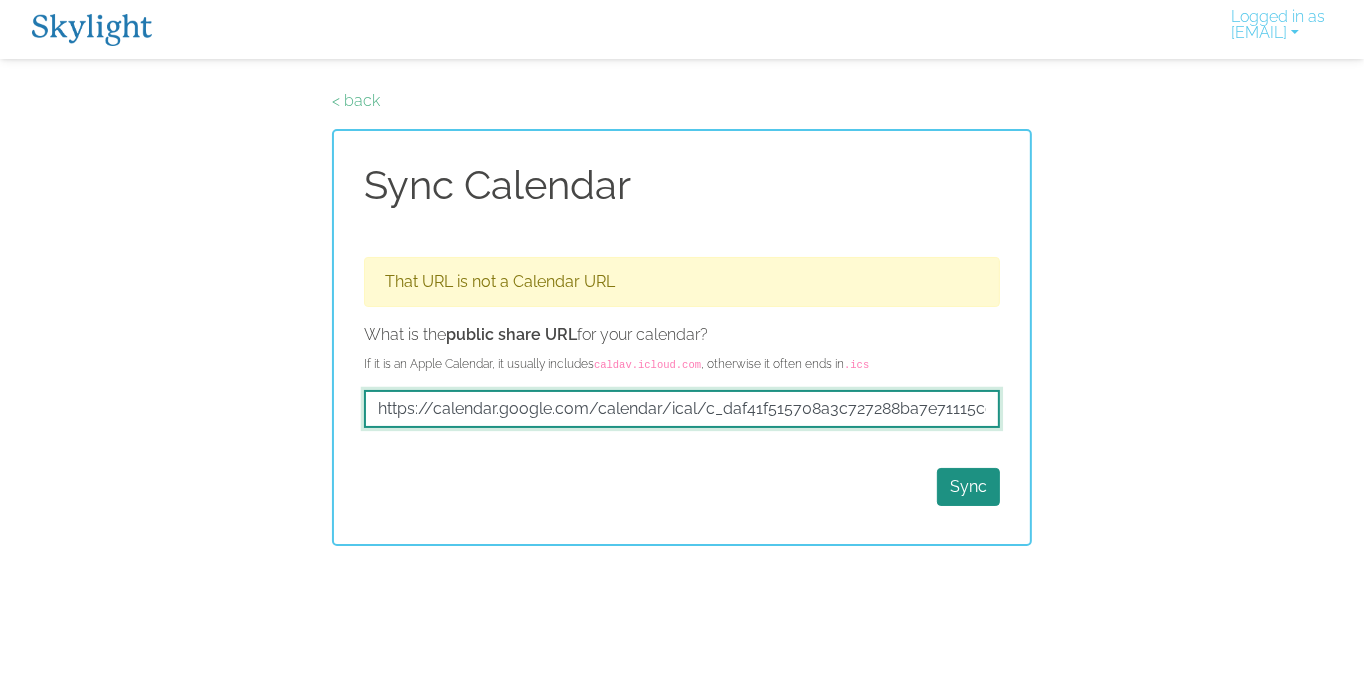 click on "https://calendar.google.com/calendar/ical/c_daf41f515708a3c727288ba7e71115ce0a83be2fb94b53de0645e2eb8b55c77b%40group.calendar.google.com/public/basic.ics%40group.calendar.google.com&ctz=America%2FChicago" at bounding box center (682, 409) 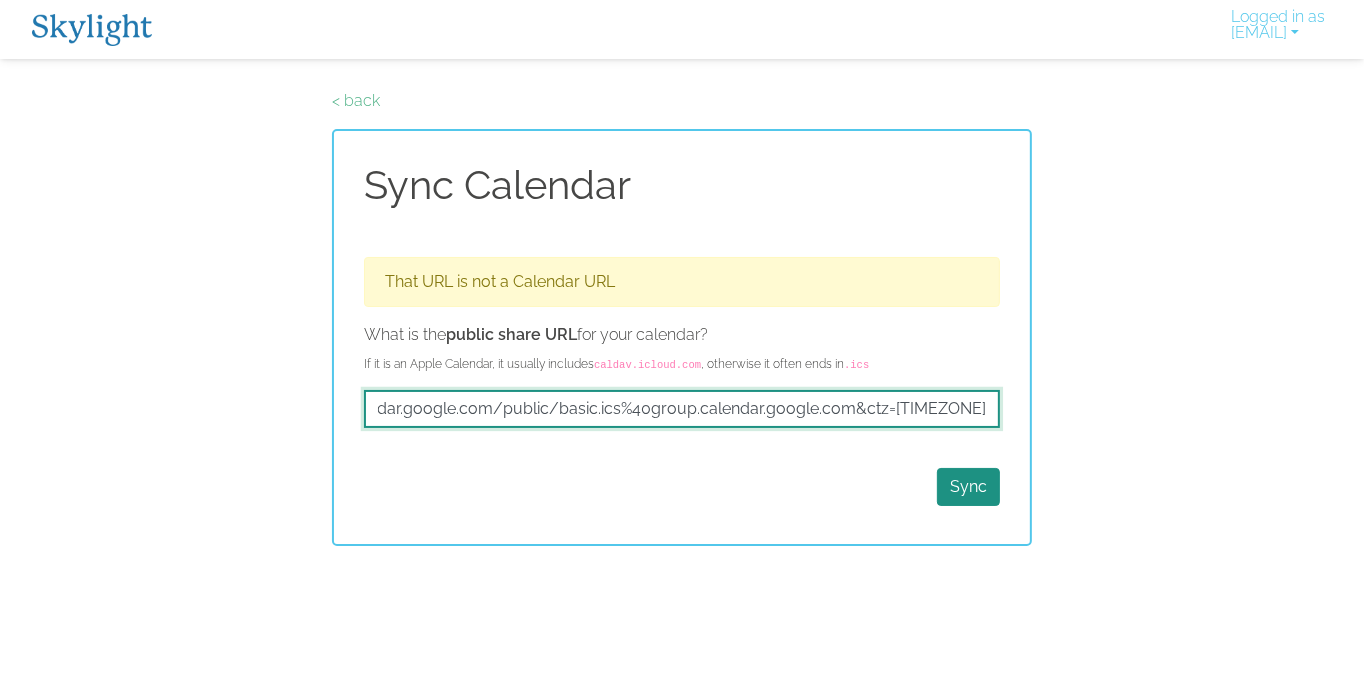 click on "https://calendar.google.com/calendar/ical/c_daf41f515708a3c727288ba7e71115ce0a83be2fb94b53de0645e2eb8b55c77b%40group.calendar.google.com/public/basic.ics%40group.calendar.google.com&ctz=America%2FChicago" at bounding box center [682, 409] 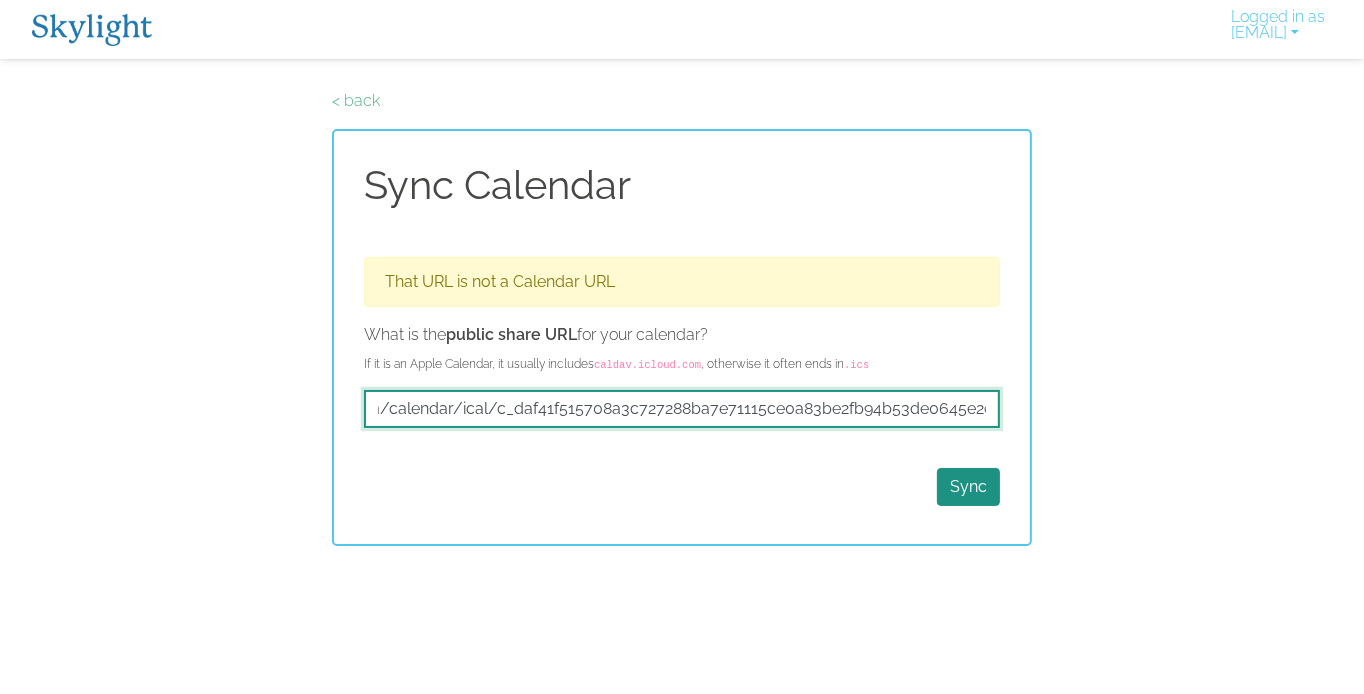 scroll, scrollTop: 0, scrollLeft: 0, axis: both 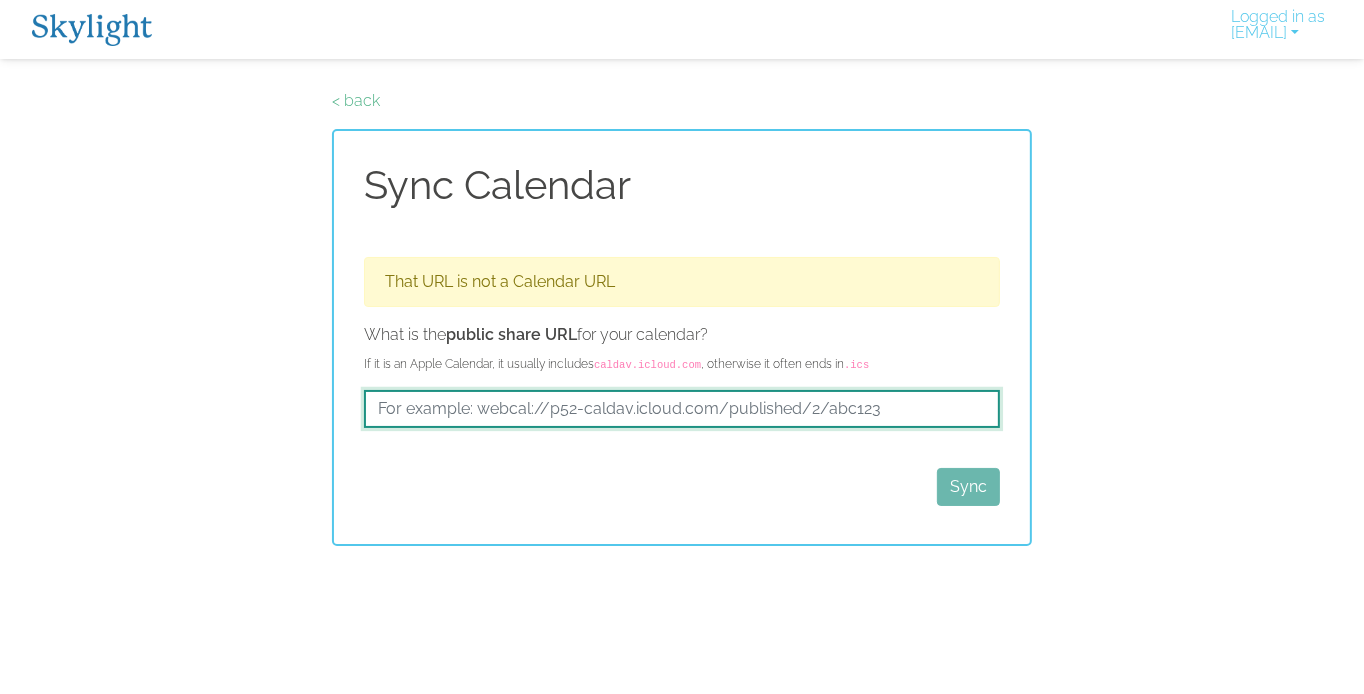 paste on "https://calendar.google.com/calendar/ical/c_daf41f515708a3c727288ba7e71115ce0a83be2fb94b53de0645e2eb8b55c77b%40group.calendar.google.com/public/basic.ics" 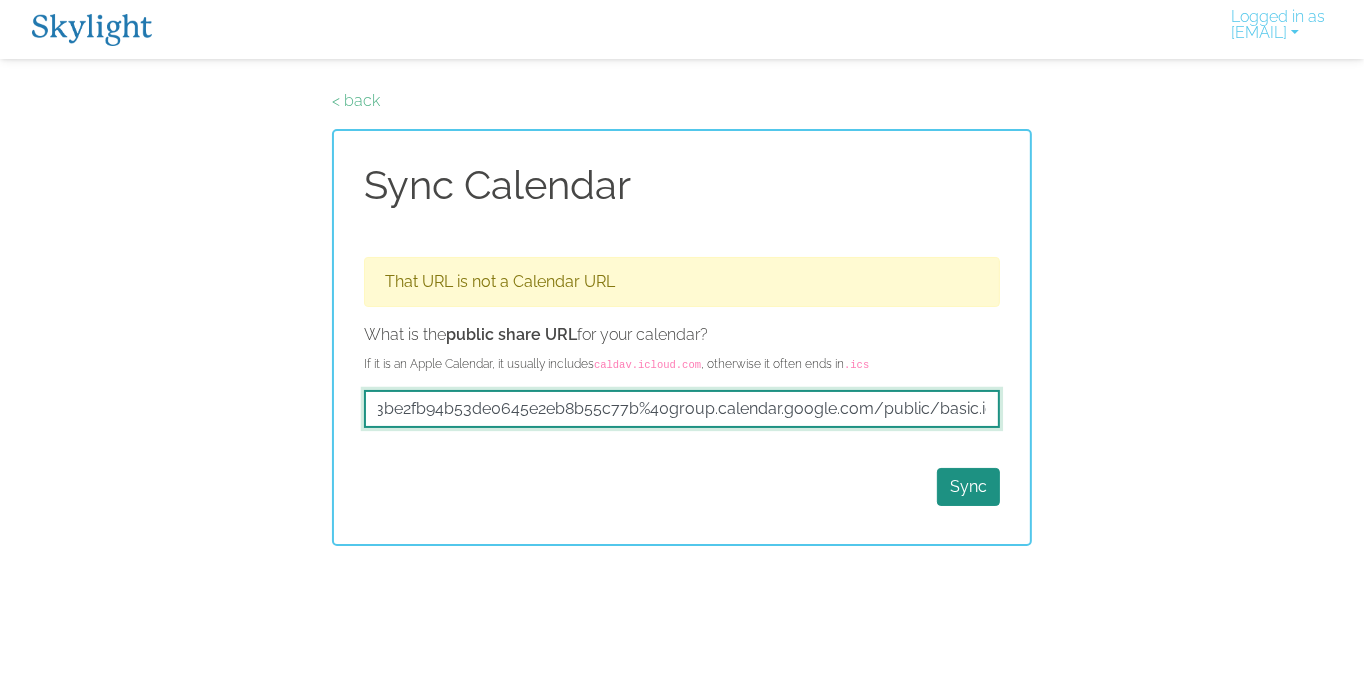 scroll, scrollTop: 0, scrollLeft: 0, axis: both 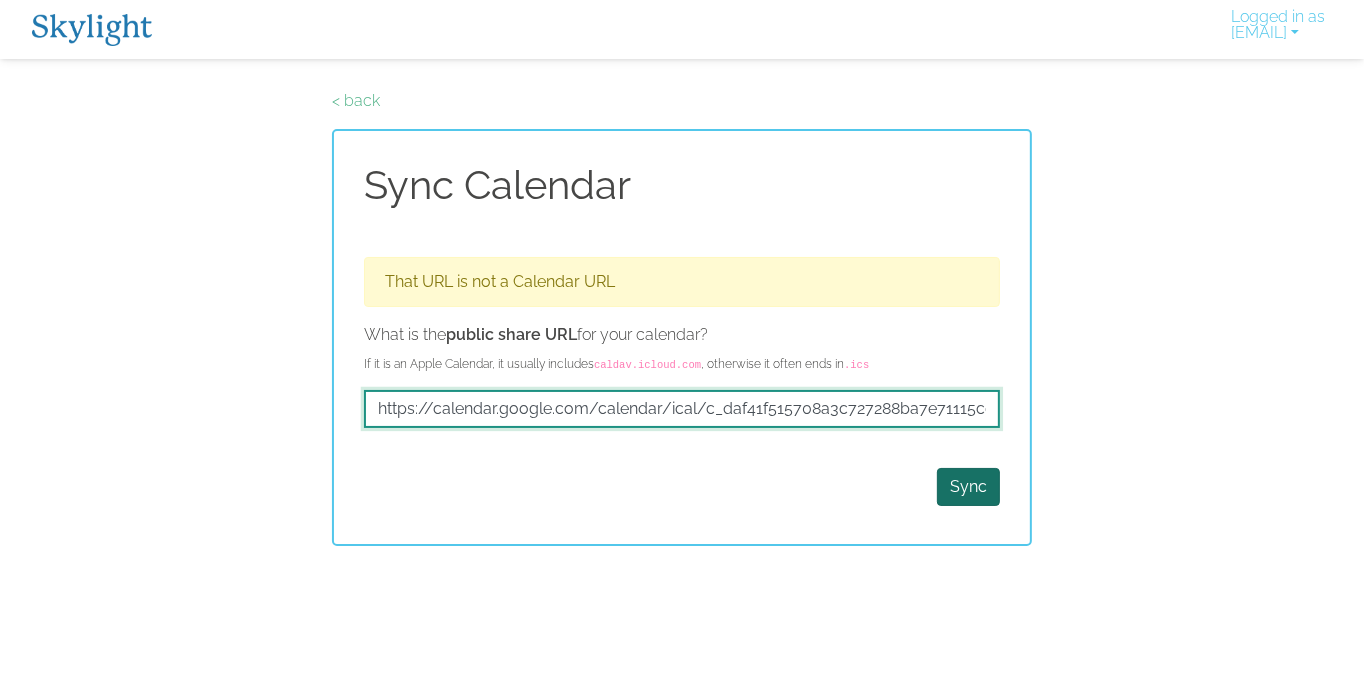 type on "https://calendar.google.com/calendar/ical/c_daf41f515708a3c727288ba7e71115ce0a83be2fb94b53de0645e2eb8b55c77b%40group.calendar.google.com/public/basic.ics" 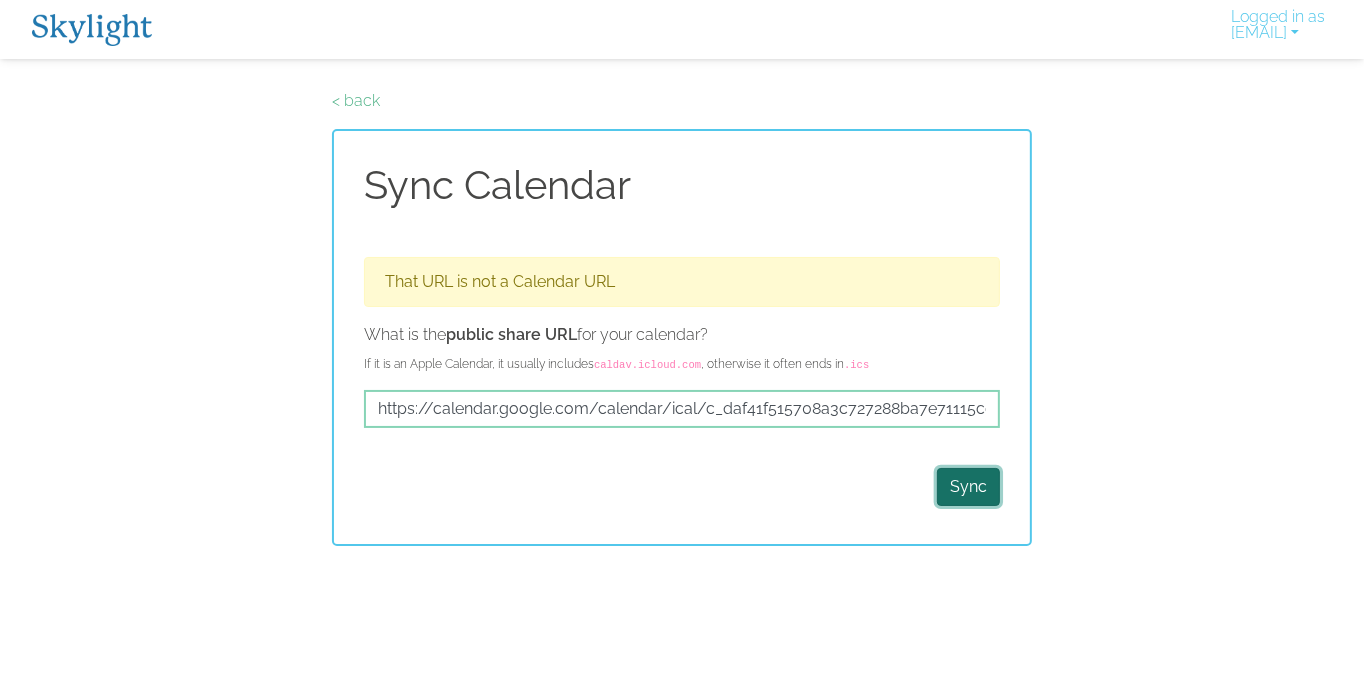 click on "Sync" at bounding box center (968, 487) 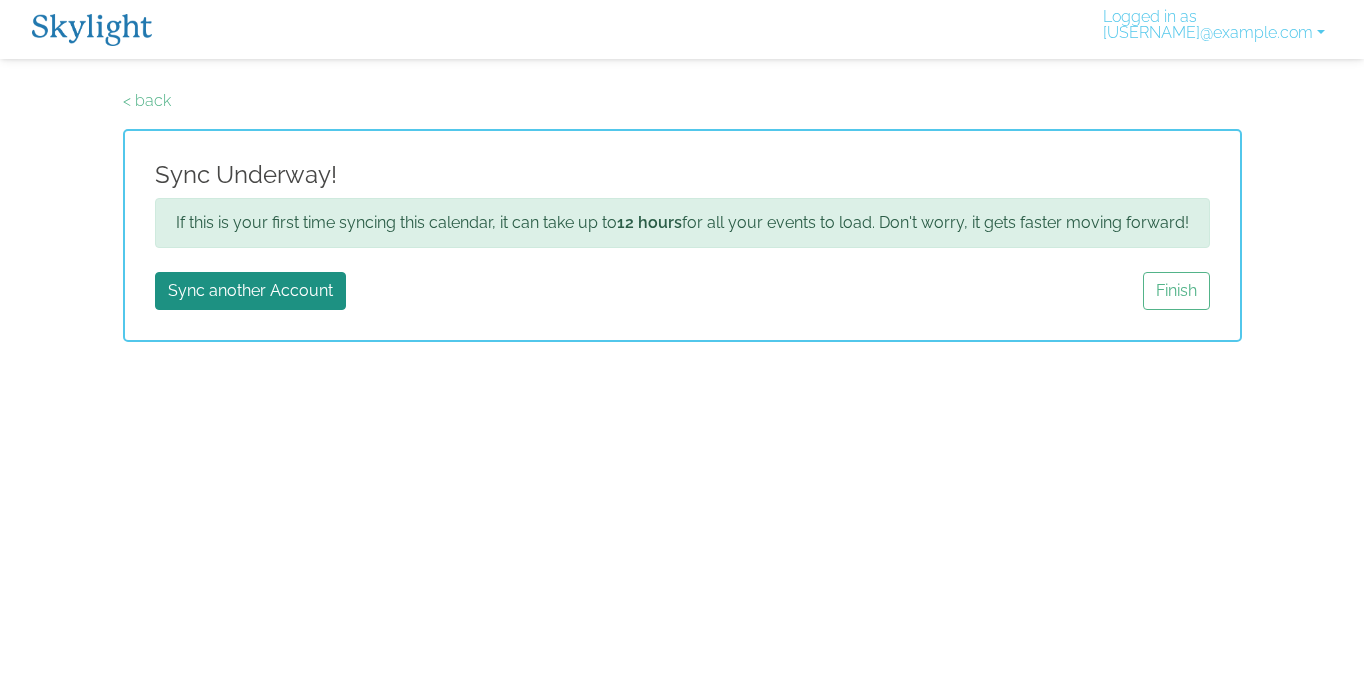 scroll, scrollTop: 0, scrollLeft: 0, axis: both 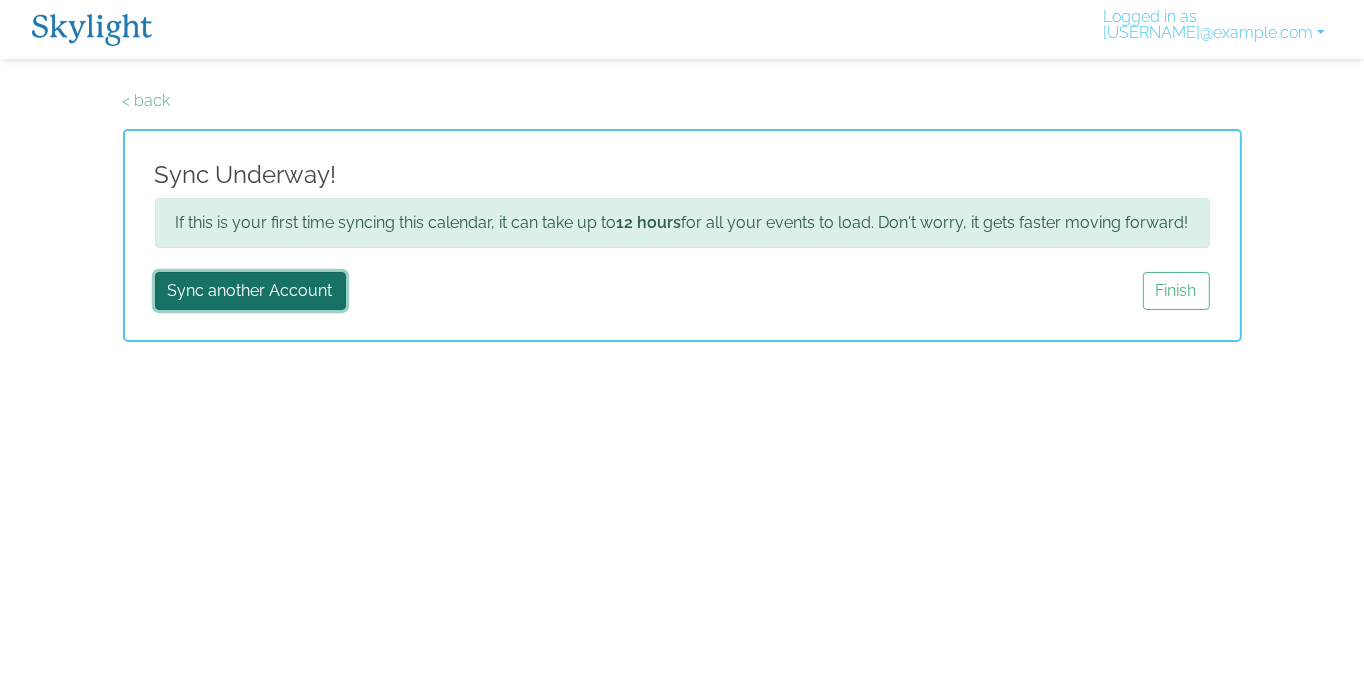 click on "Sync another Account" at bounding box center (250, 291) 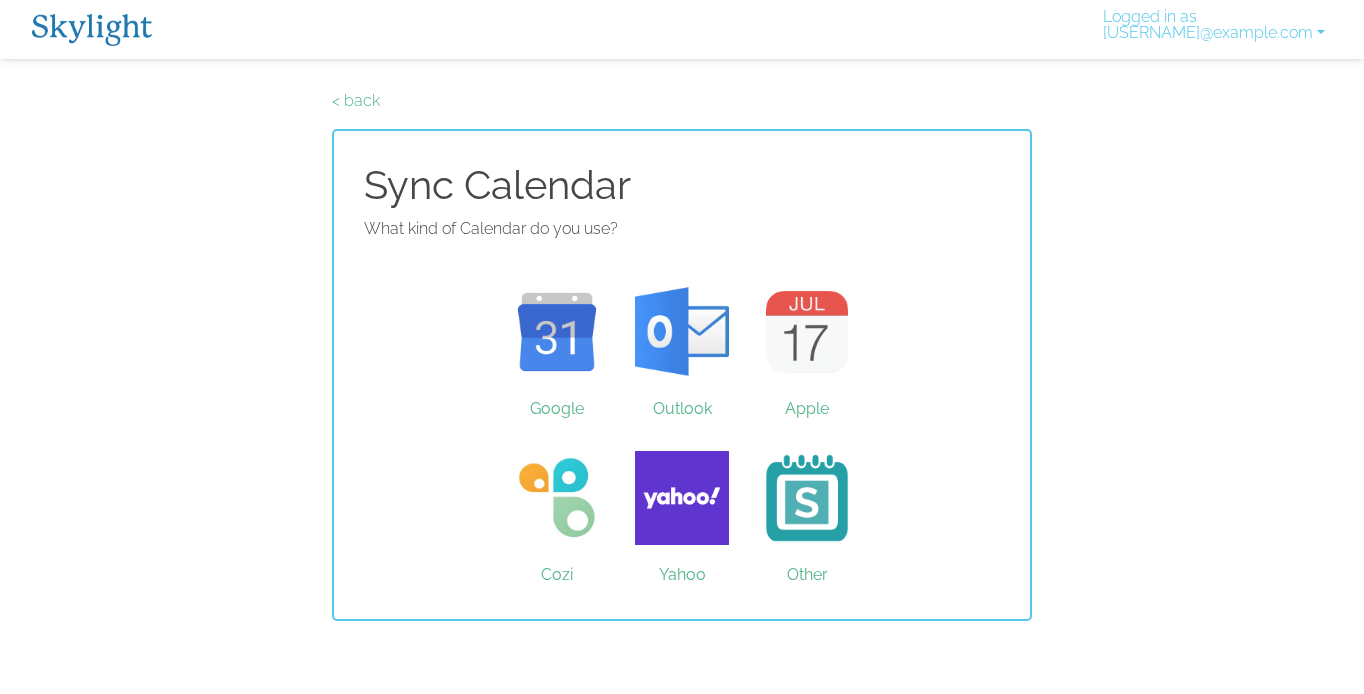 scroll, scrollTop: 0, scrollLeft: 0, axis: both 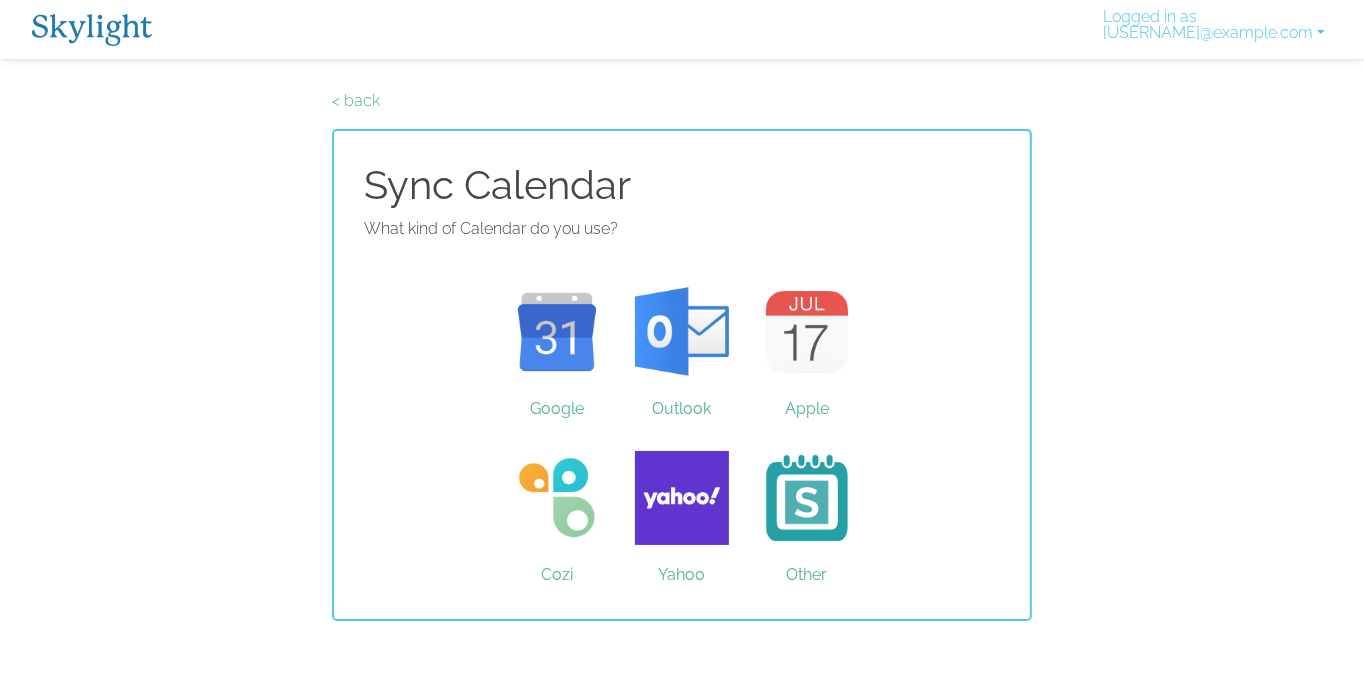 click on "Cozi Yahoo Other" at bounding box center [682, 498] 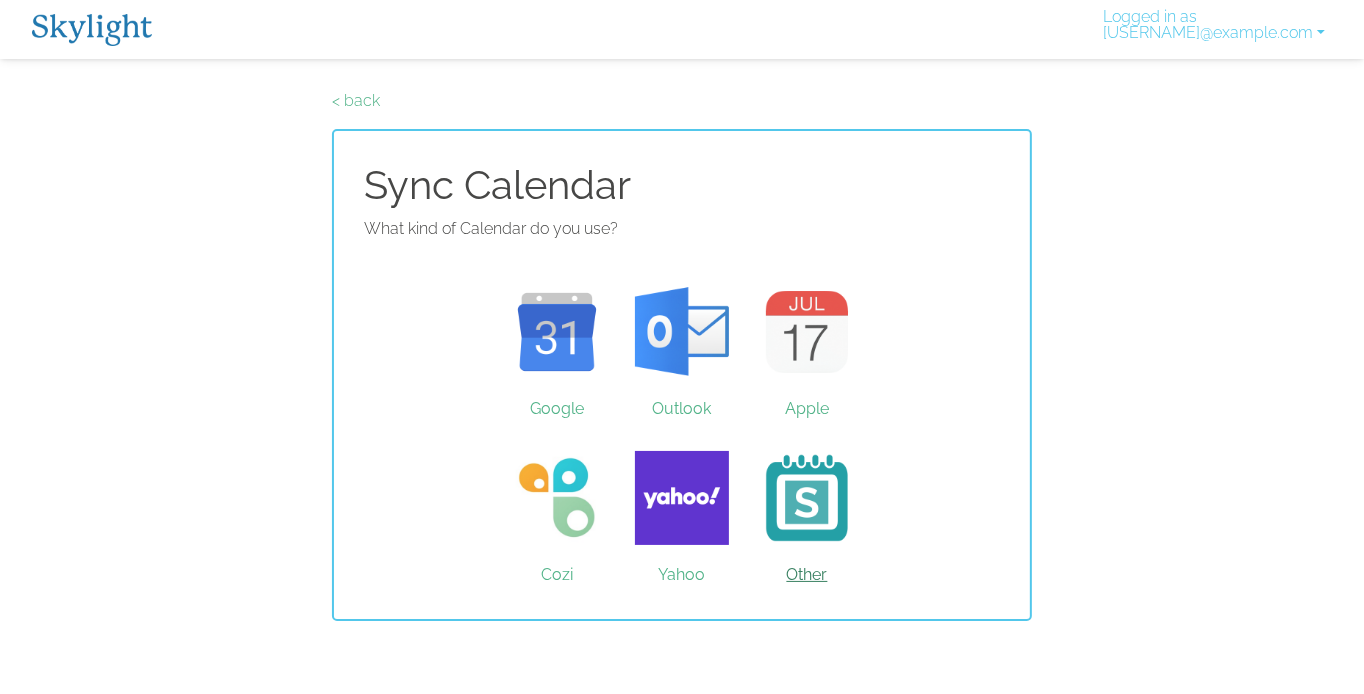 click on "Other" at bounding box center [807, 498] 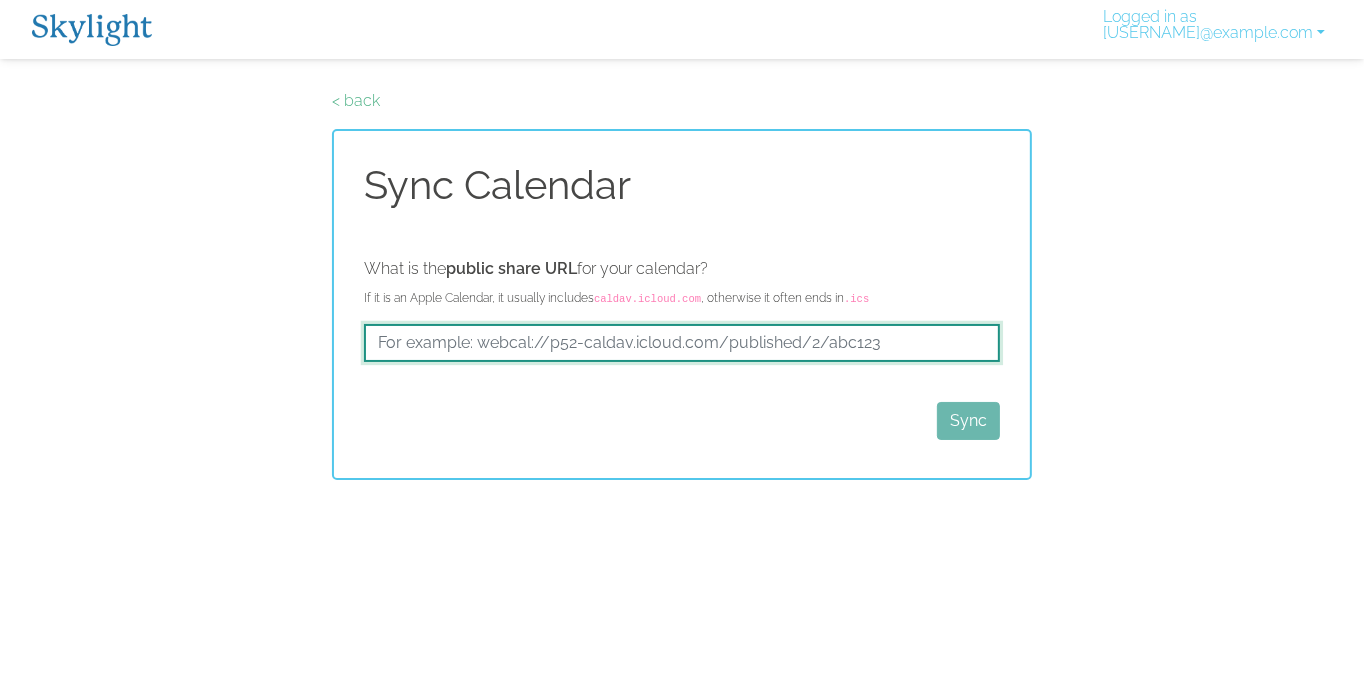 click at bounding box center (682, 343) 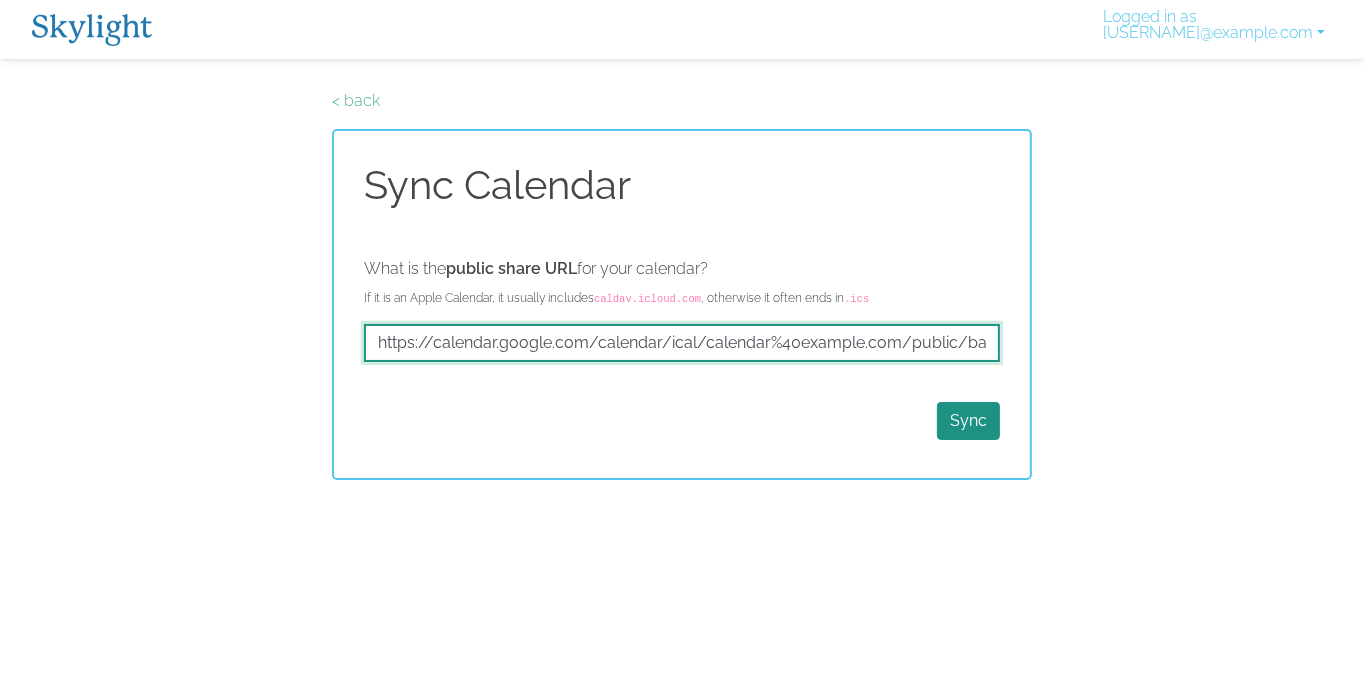 scroll, scrollTop: 0, scrollLeft: 24, axis: horizontal 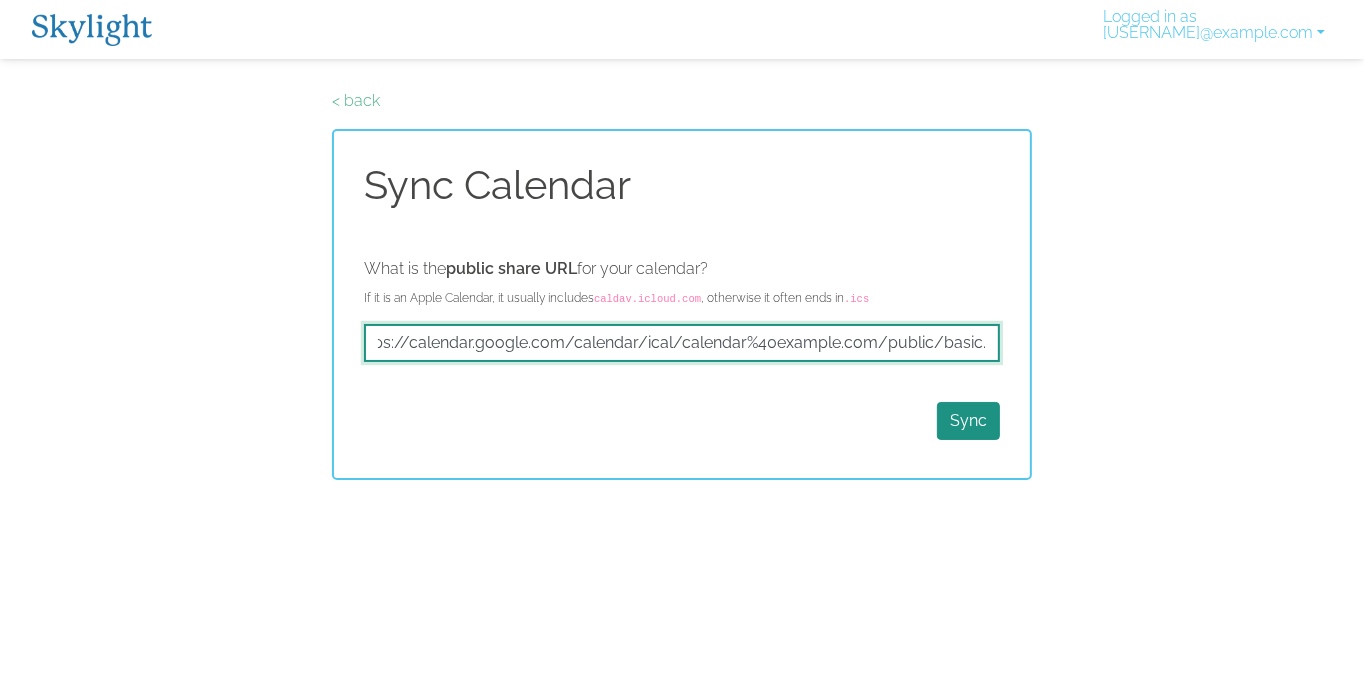 type on "https://calendar.google.com/calendar/ical/calendar%40stpauls.com/public/basic.ics" 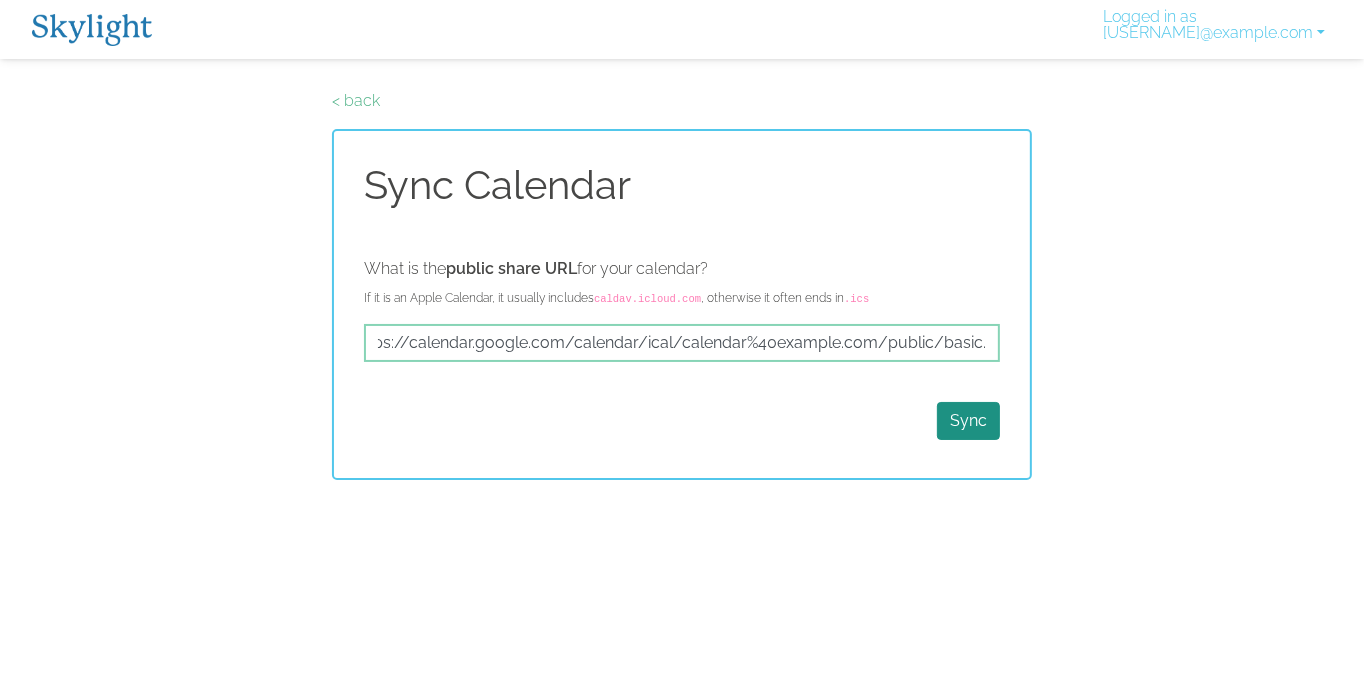 click on "Sync" at bounding box center [682, 421] 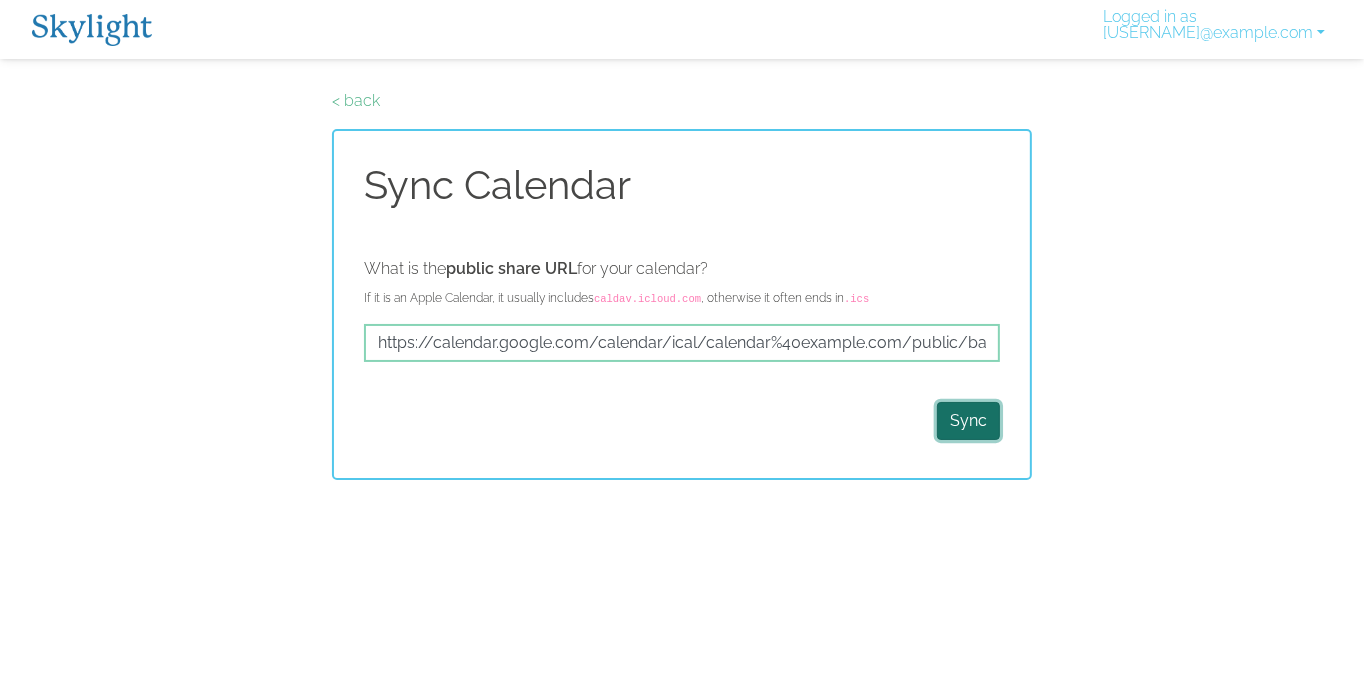 click on "Sync" at bounding box center [968, 421] 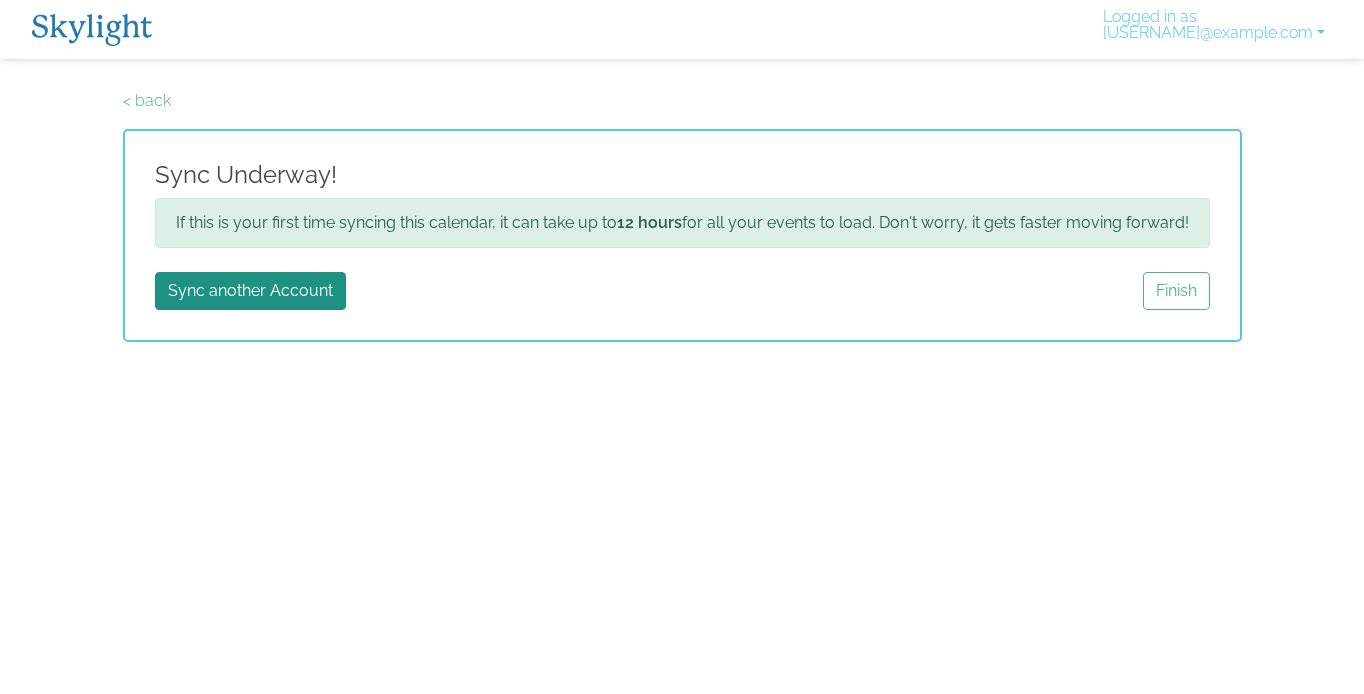 scroll, scrollTop: 0, scrollLeft: 0, axis: both 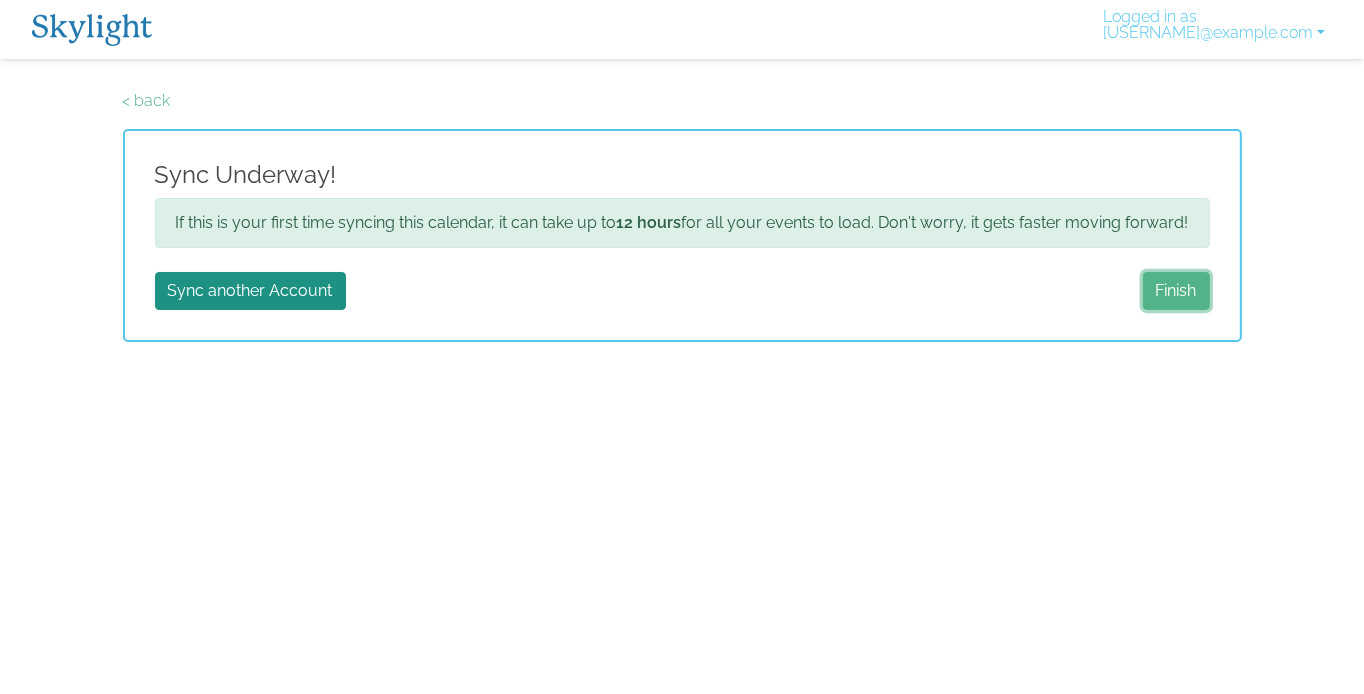 click on "Finish" at bounding box center (1176, 291) 